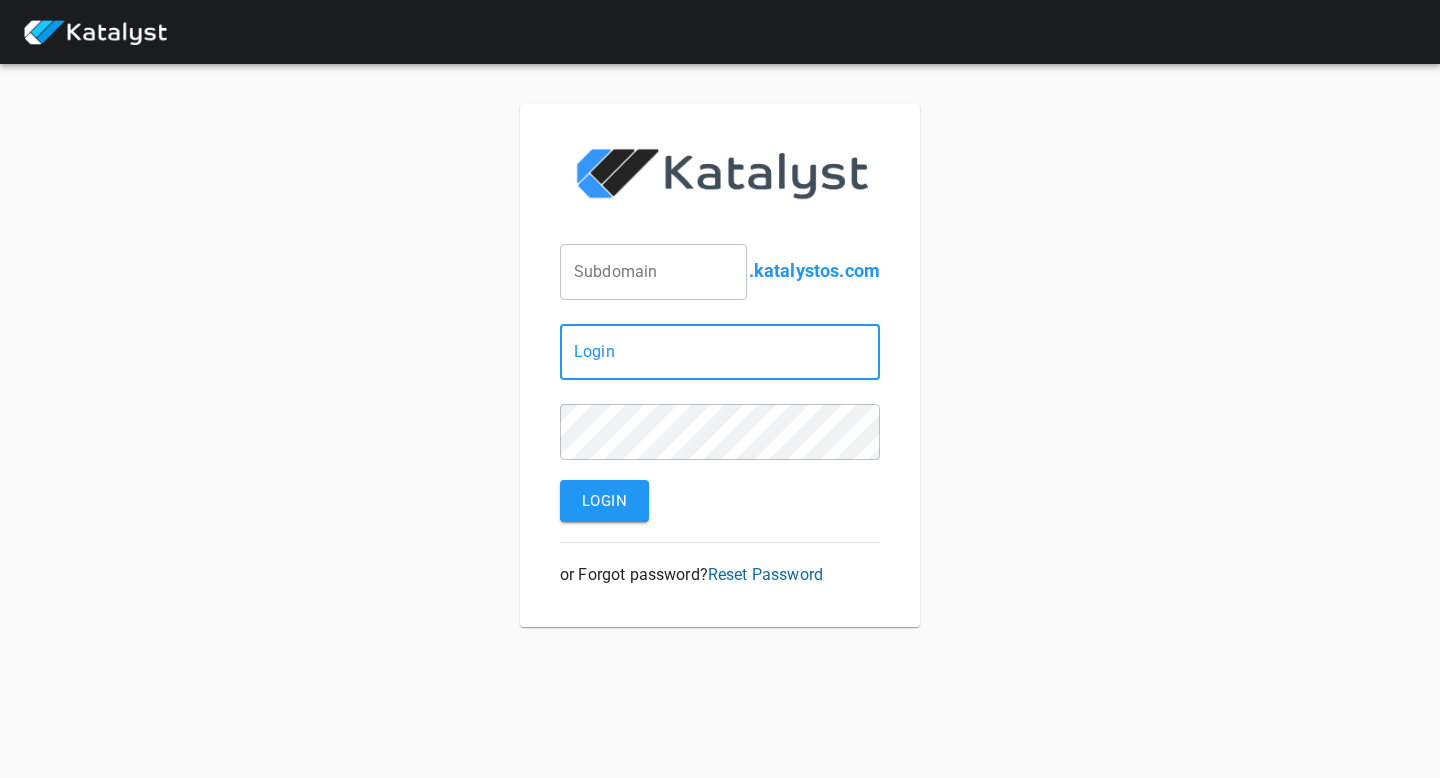 scroll, scrollTop: 0, scrollLeft: 0, axis: both 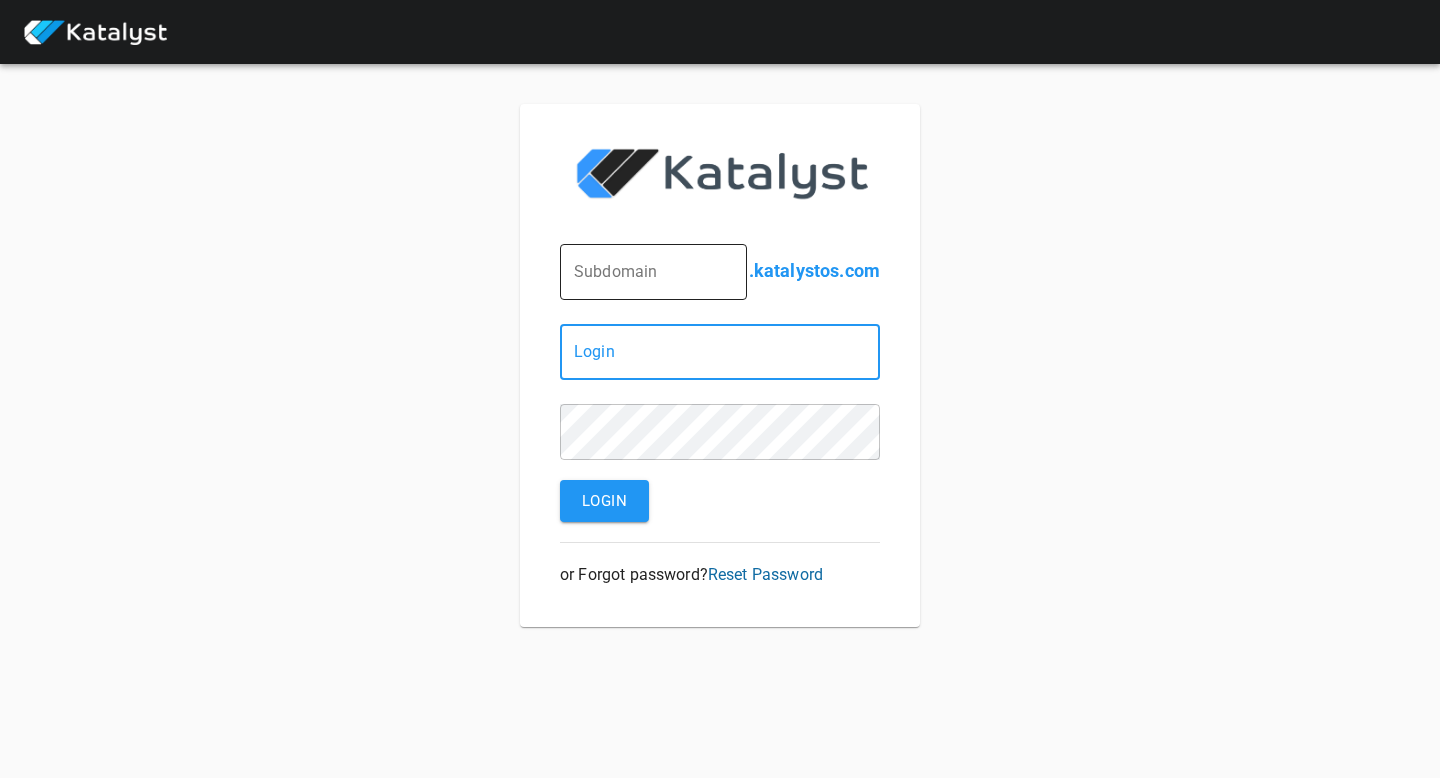type on "[EMAIL]" 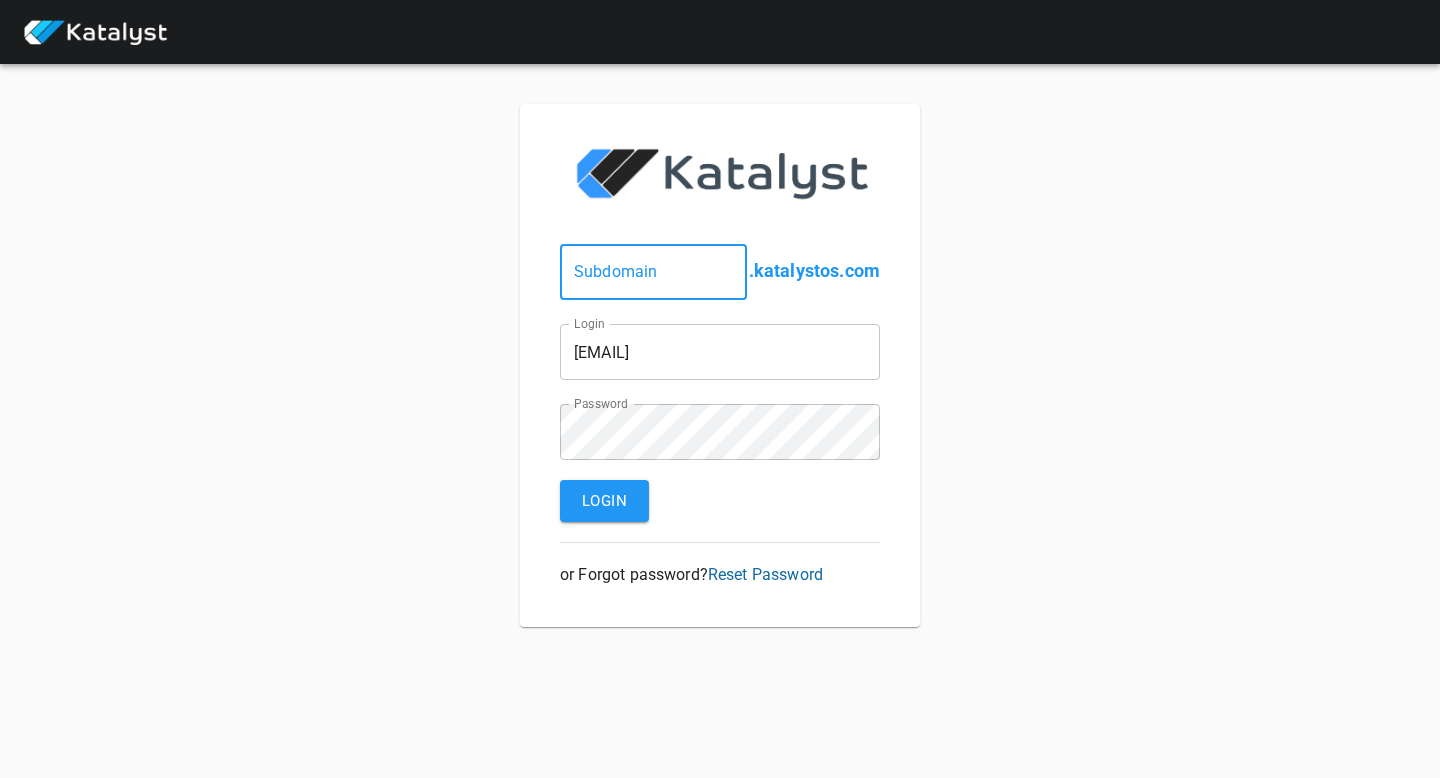 click at bounding box center (653, 272) 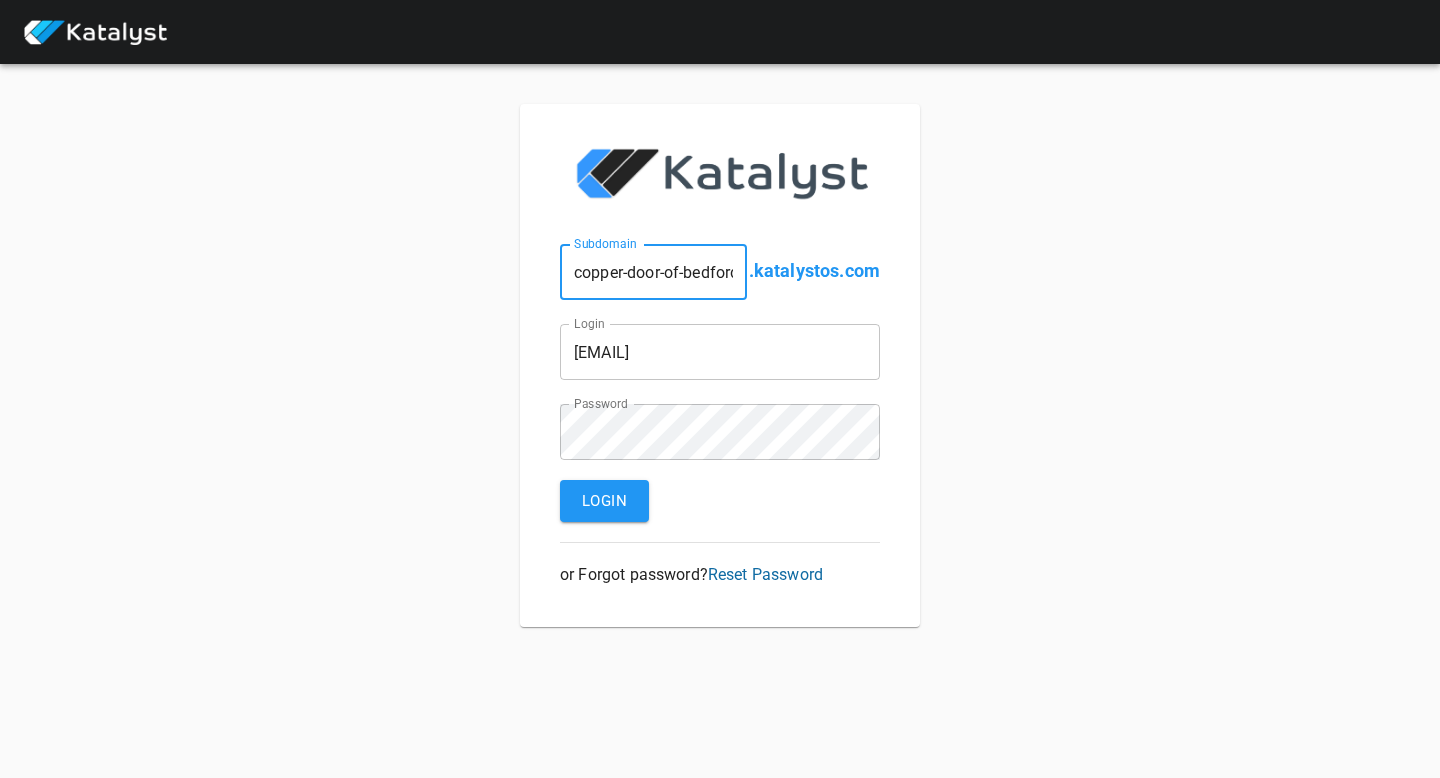 scroll, scrollTop: 0, scrollLeft: 9, axis: horizontal 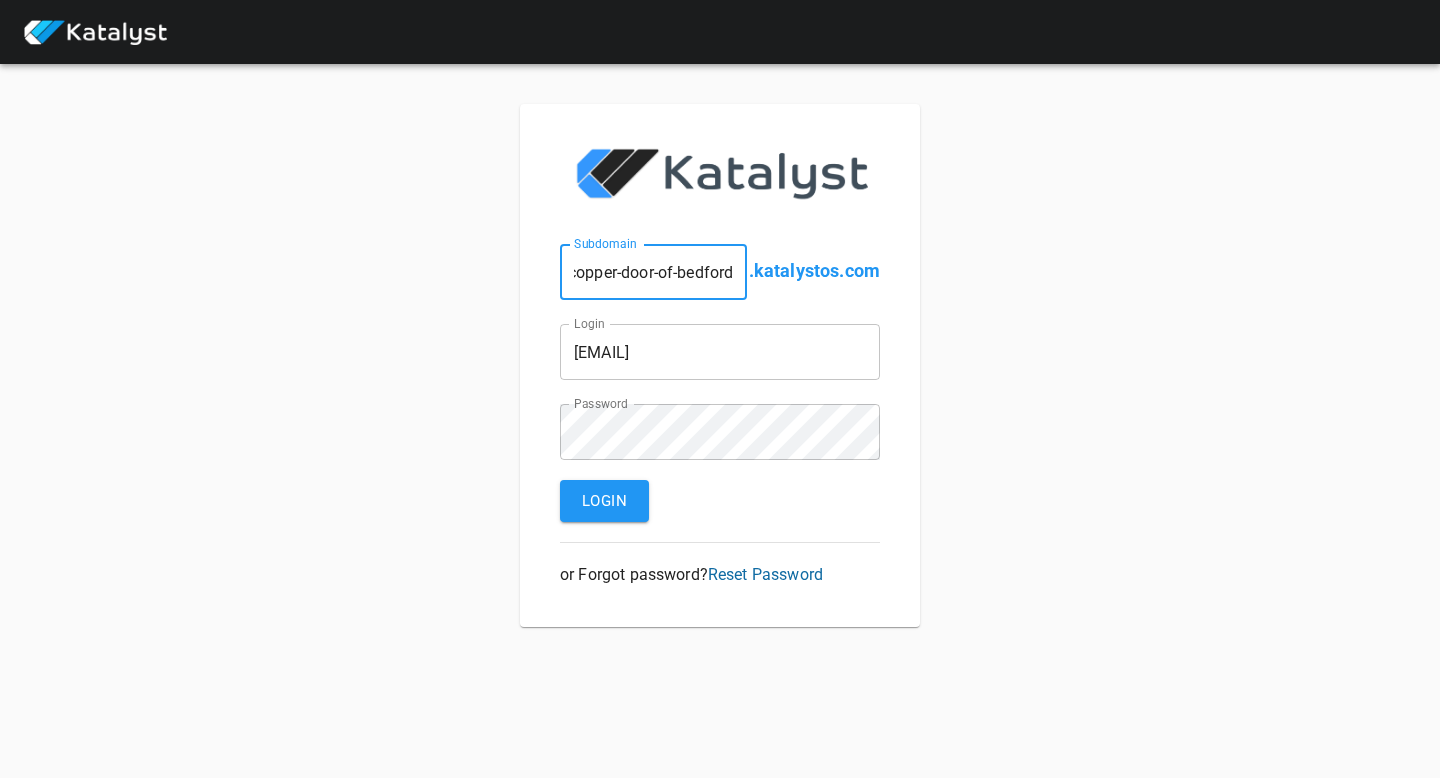 type on "copper-door-of-bedford" 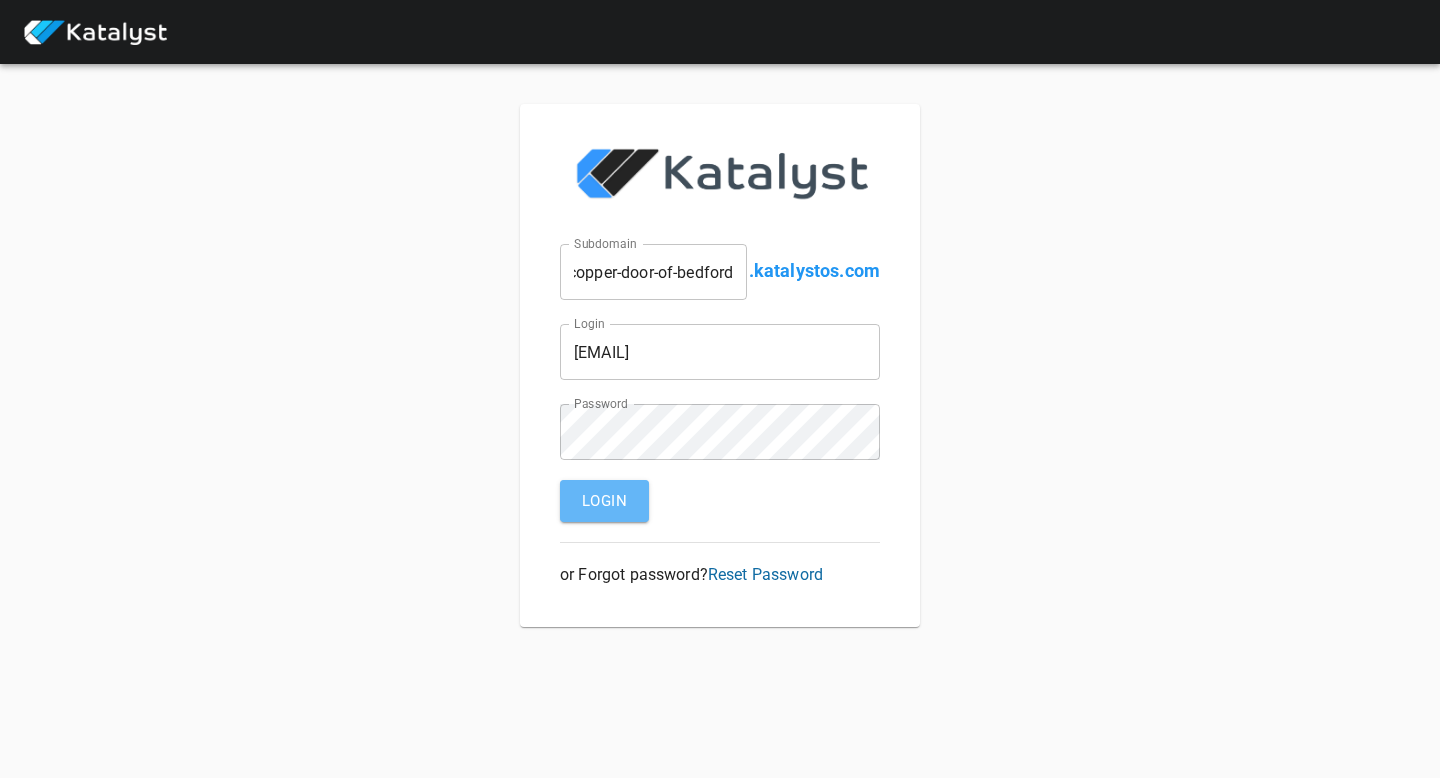 scroll, scrollTop: 0, scrollLeft: 0, axis: both 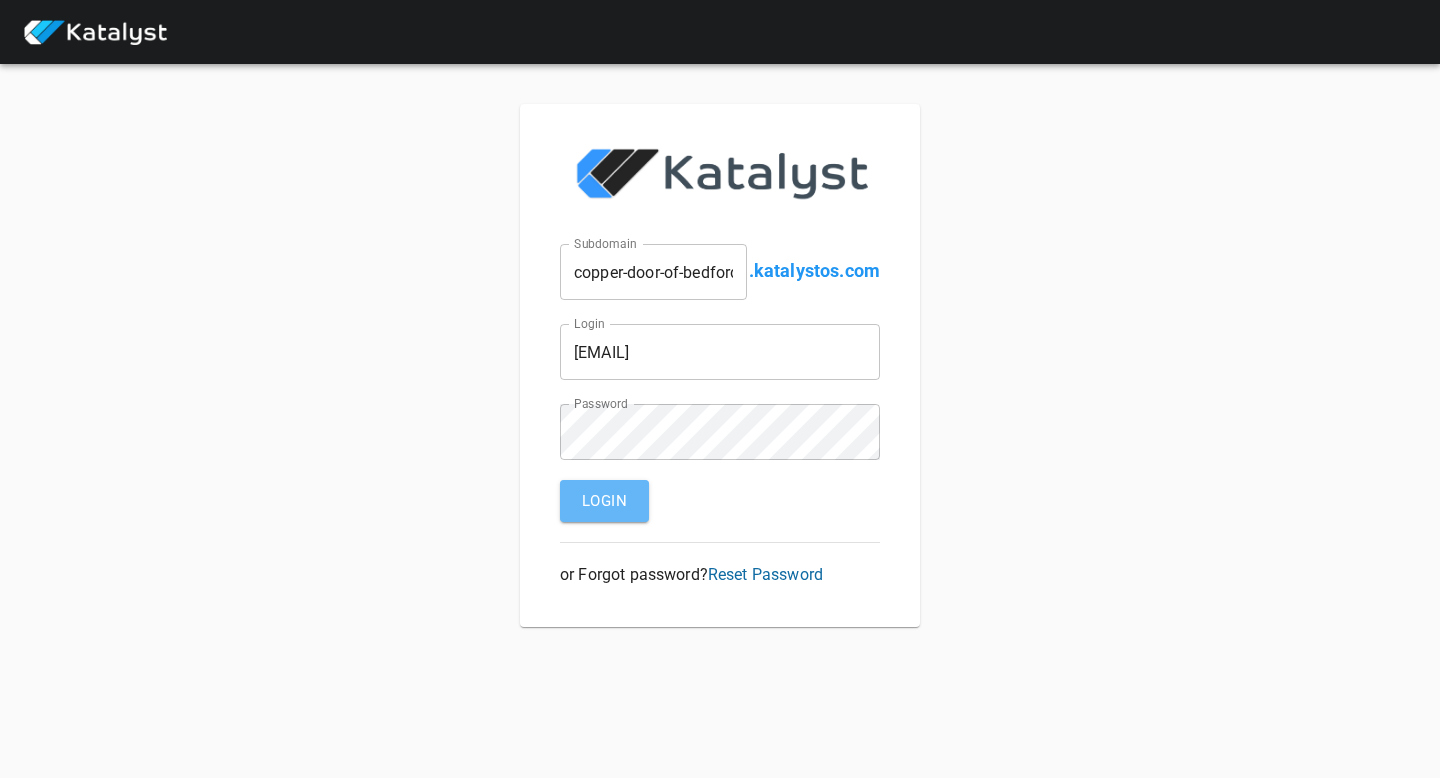 click on "Login" at bounding box center (604, 501) 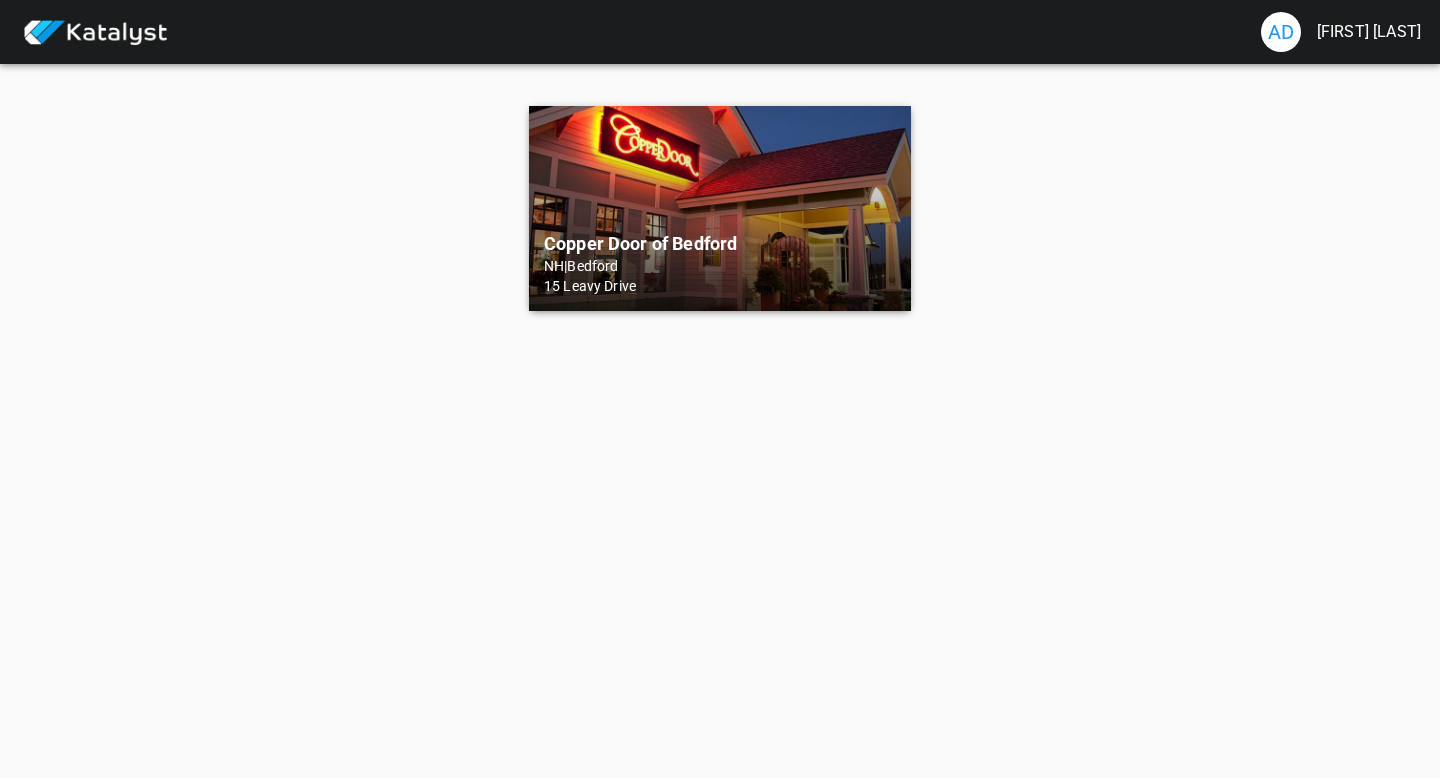 click on "15 Leavy Drive" at bounding box center [720, 286] 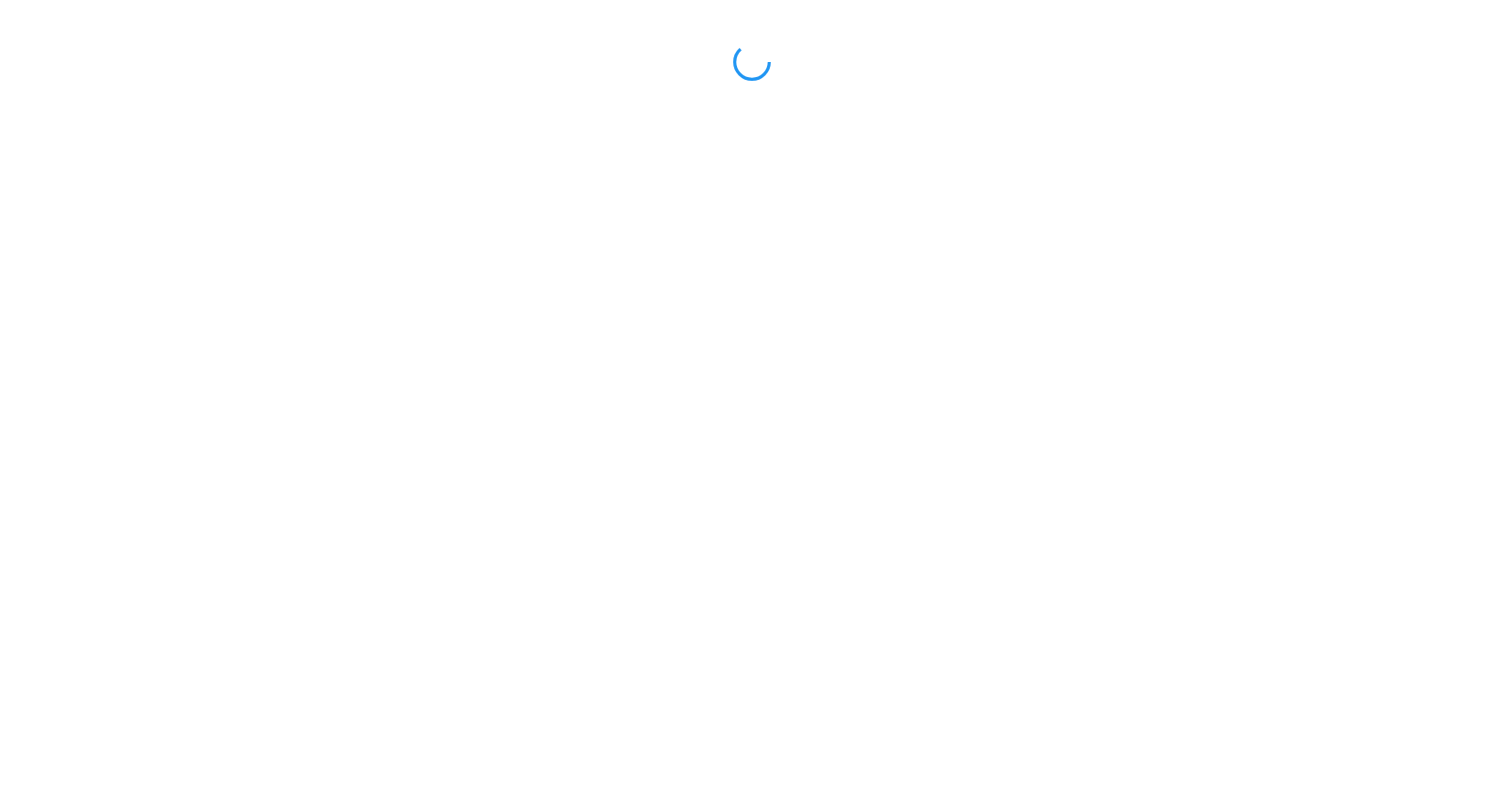 scroll, scrollTop: 0, scrollLeft: 0, axis: both 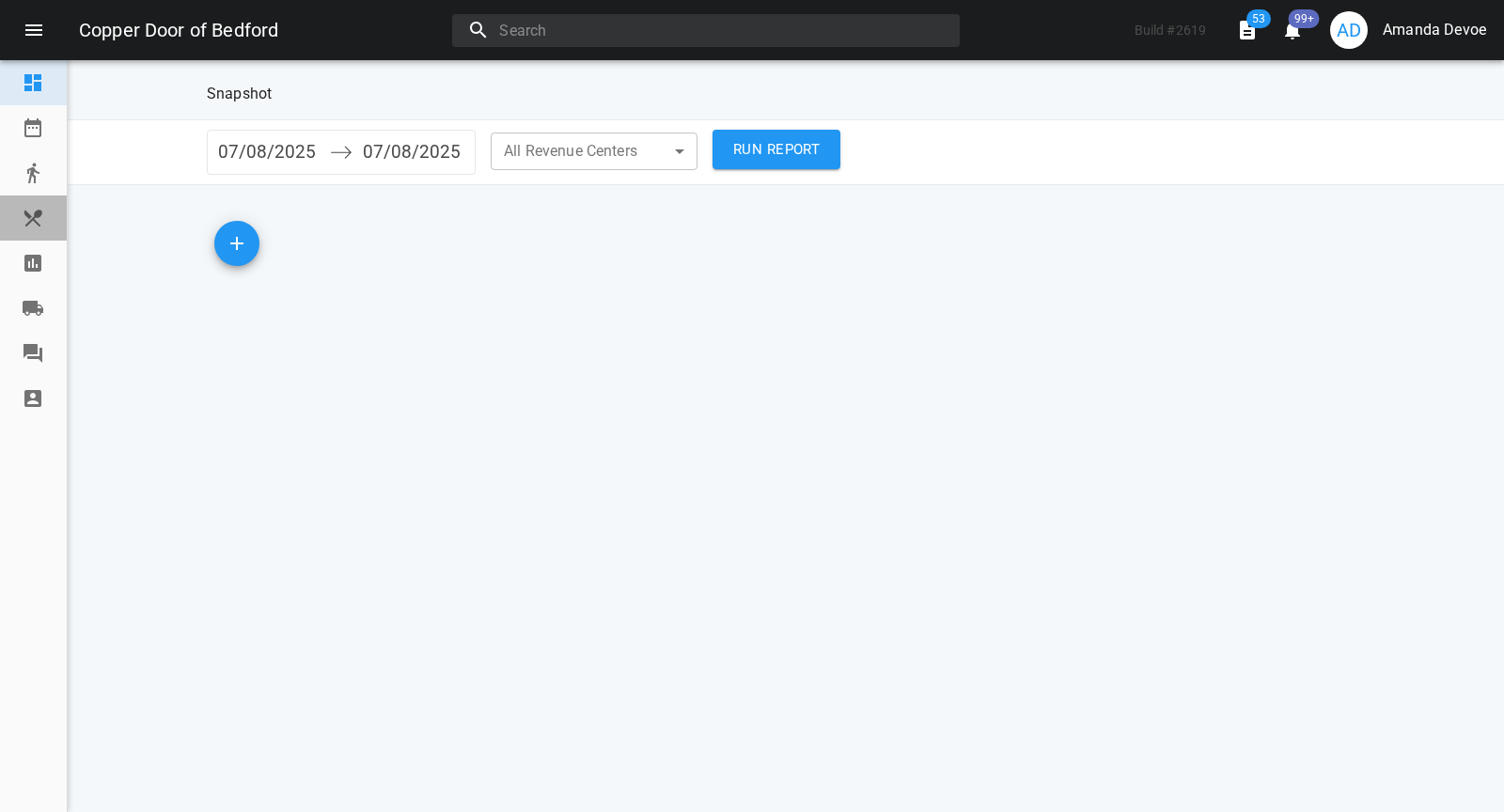 click at bounding box center (33, 218) 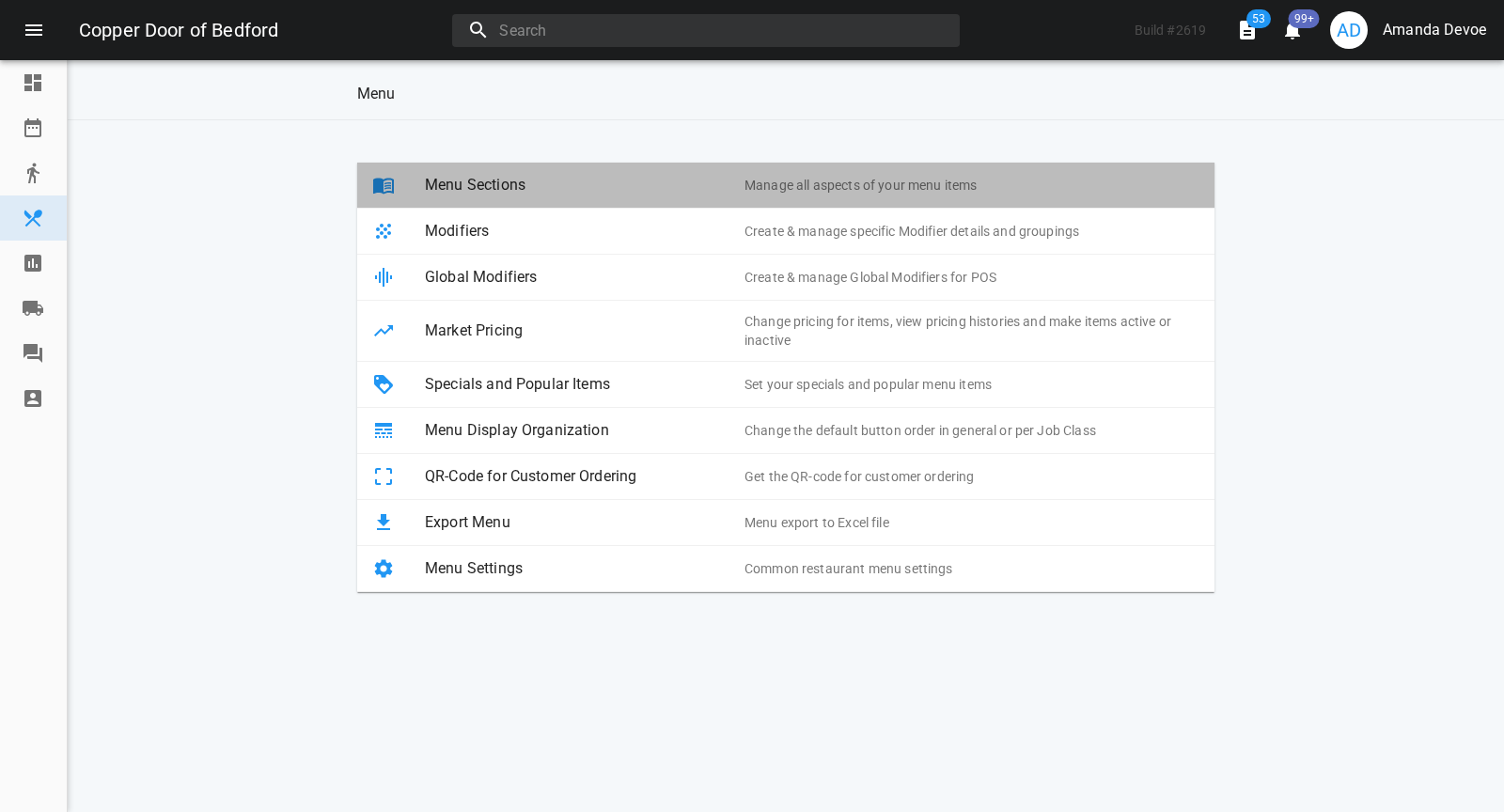 click on "Menu Sections" at bounding box center (585, 185) 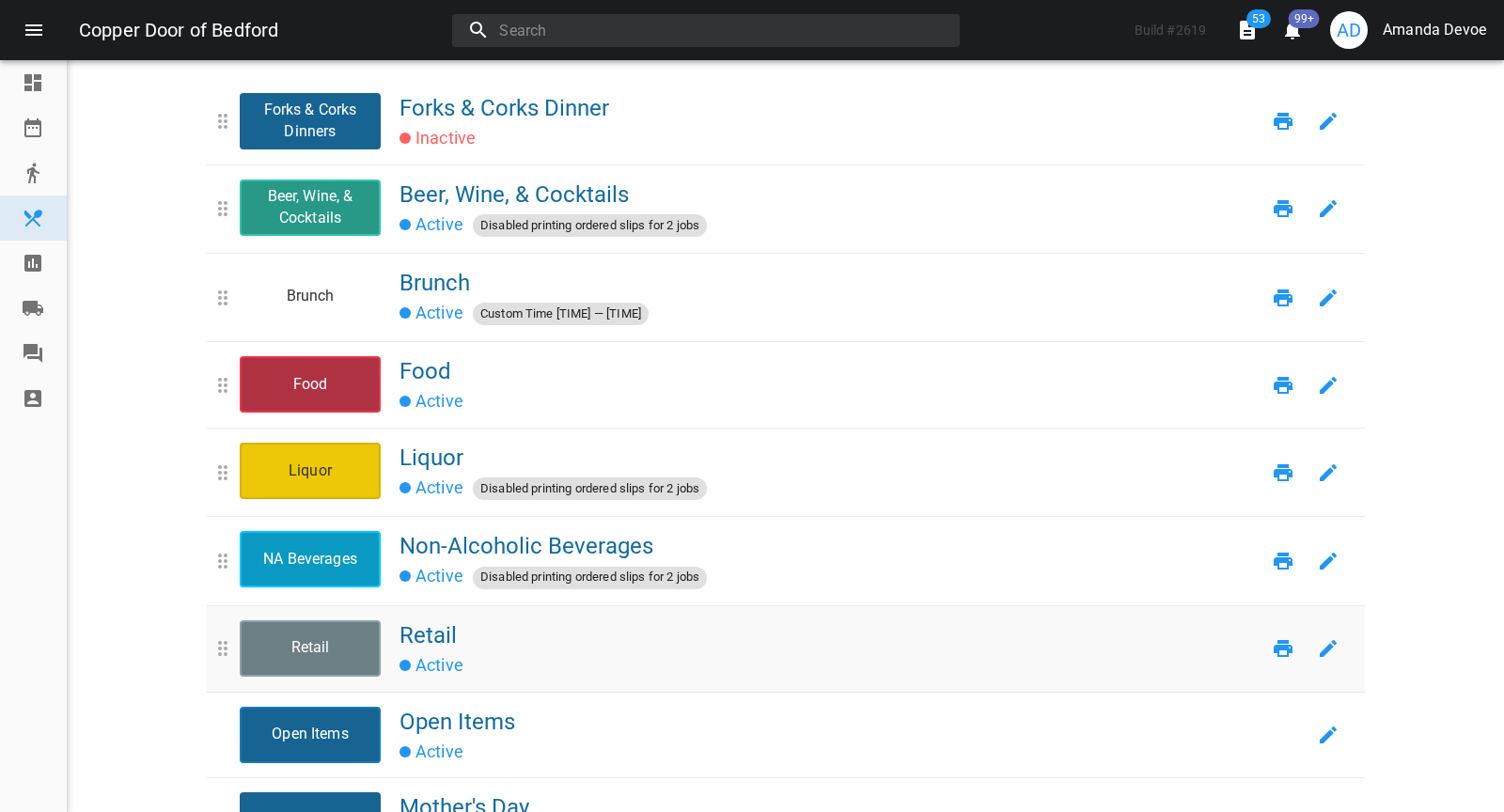 scroll, scrollTop: 138, scrollLeft: 0, axis: vertical 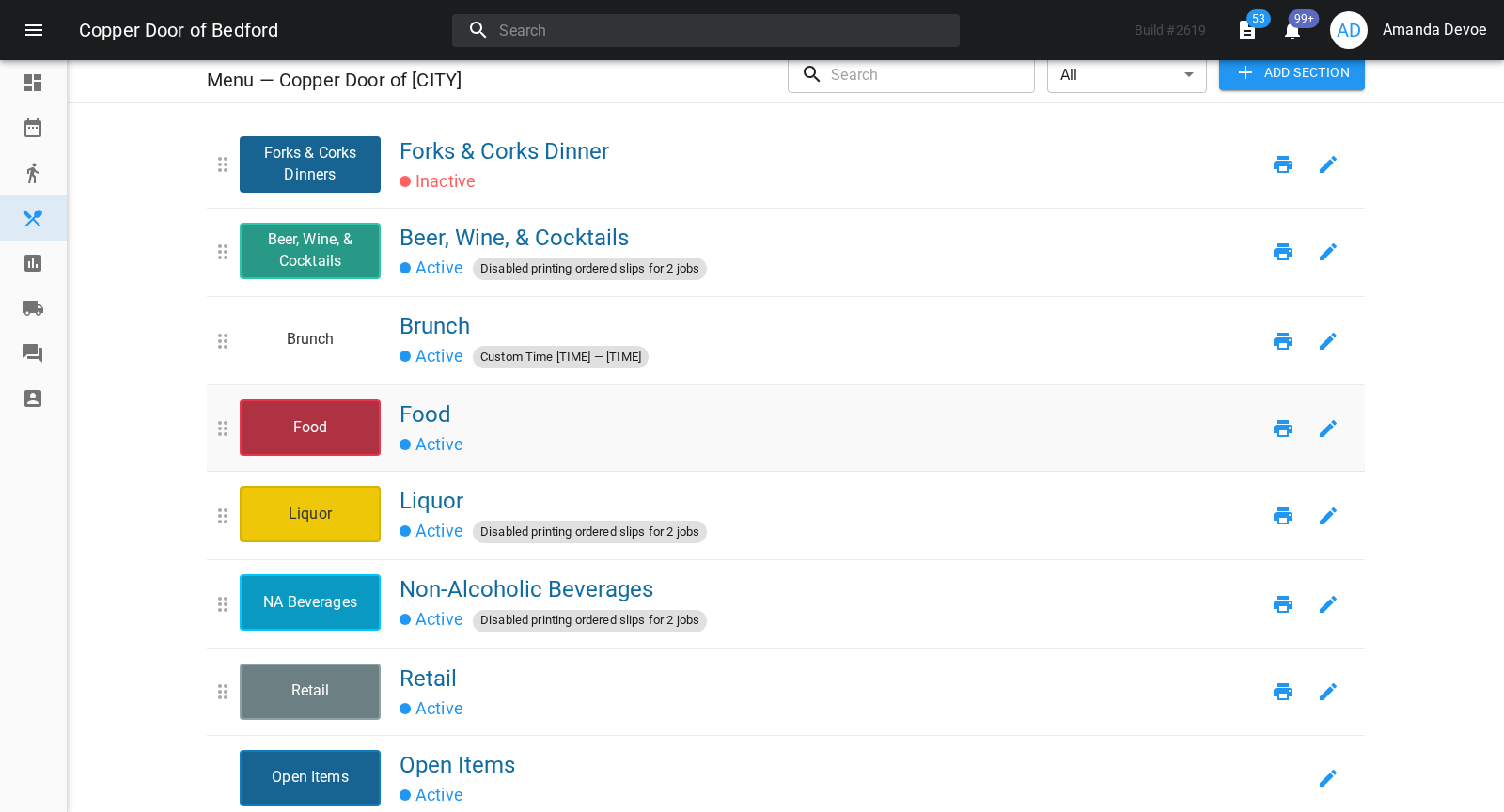 click on "Food" at bounding box center [830, 414] 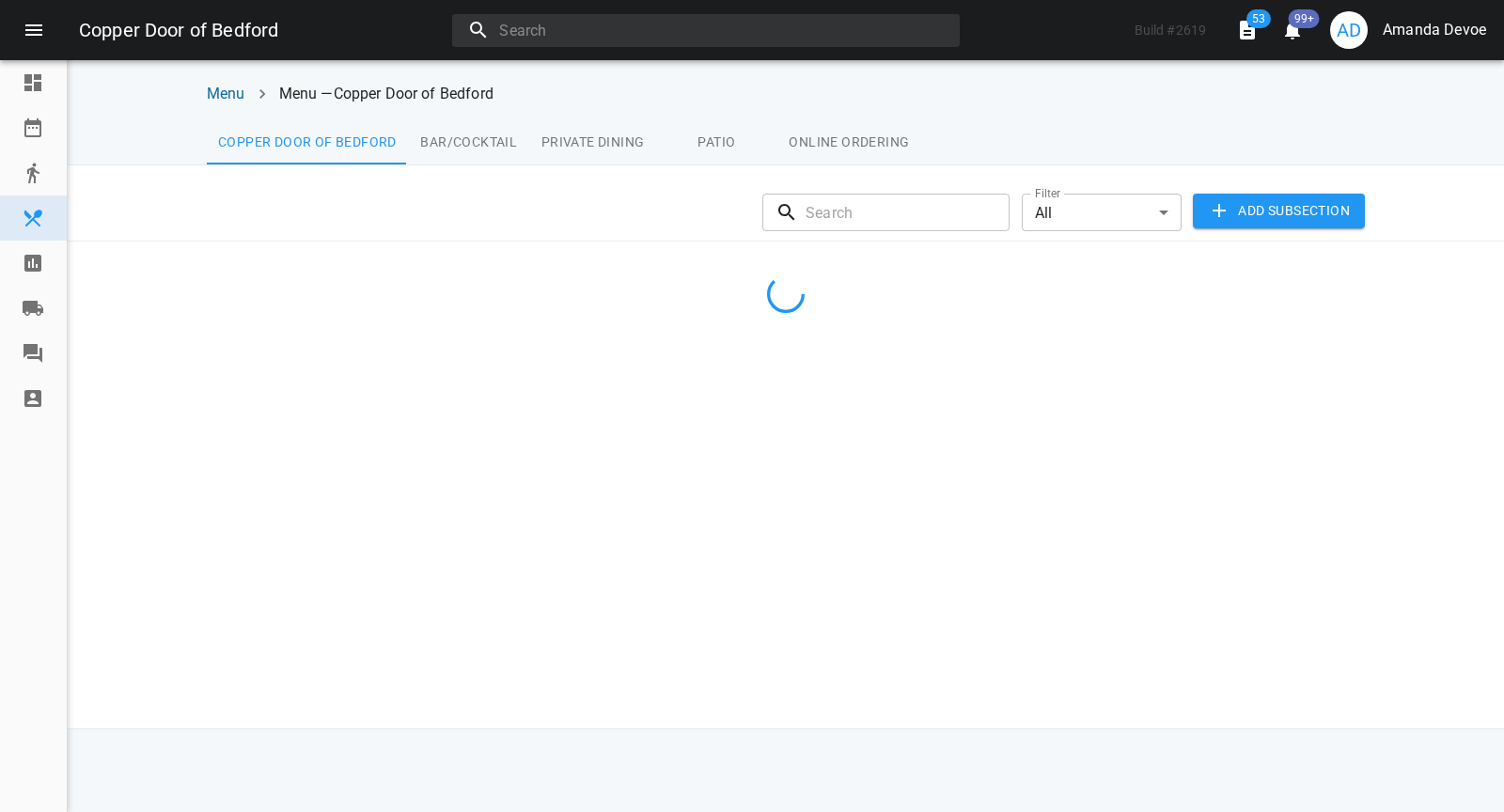 scroll, scrollTop: 0, scrollLeft: 0, axis: both 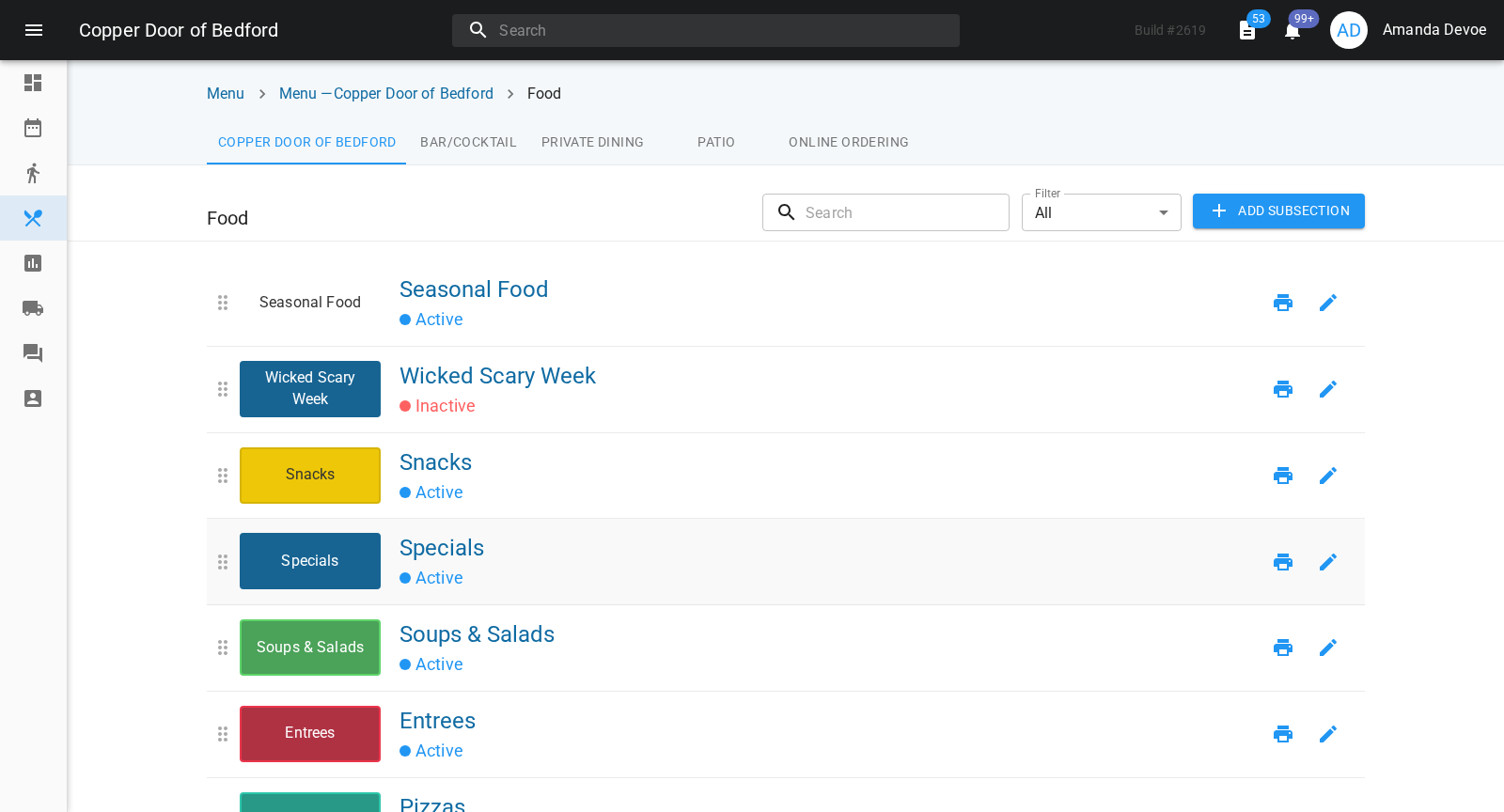 click on "Specials" at bounding box center [830, 548] 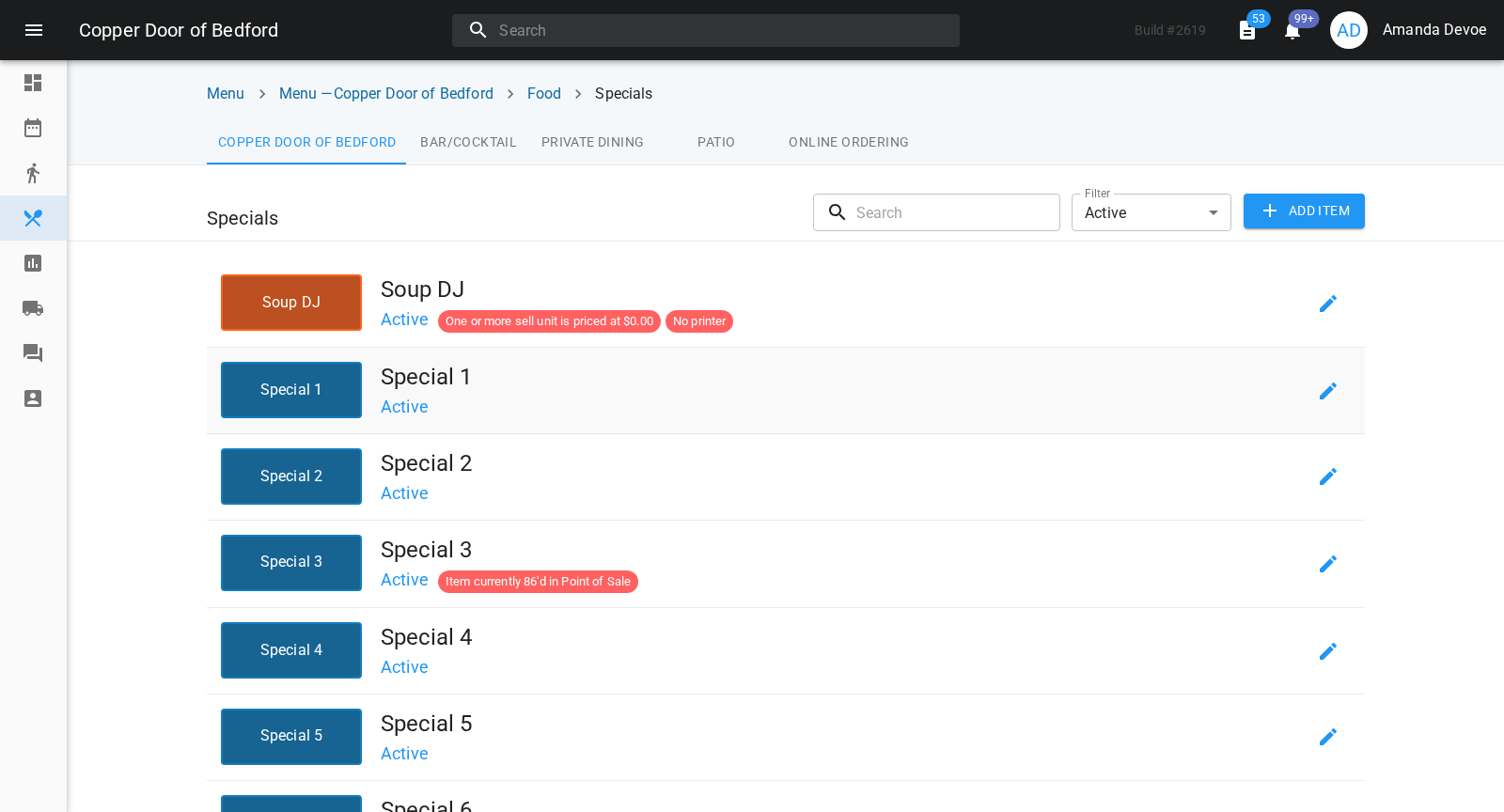 scroll, scrollTop: 36, scrollLeft: 0, axis: vertical 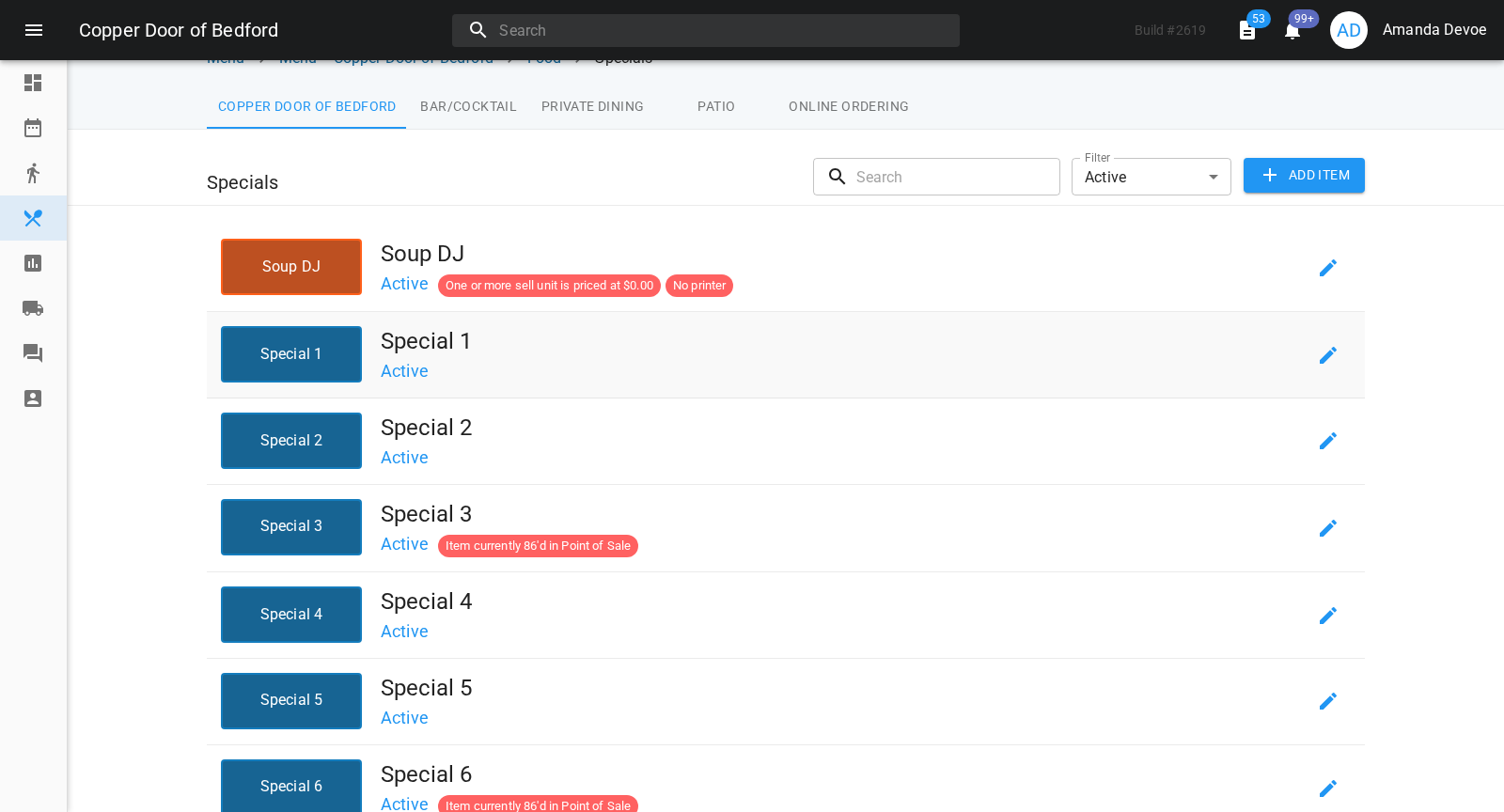 click on "Active" at bounding box center [843, 369] 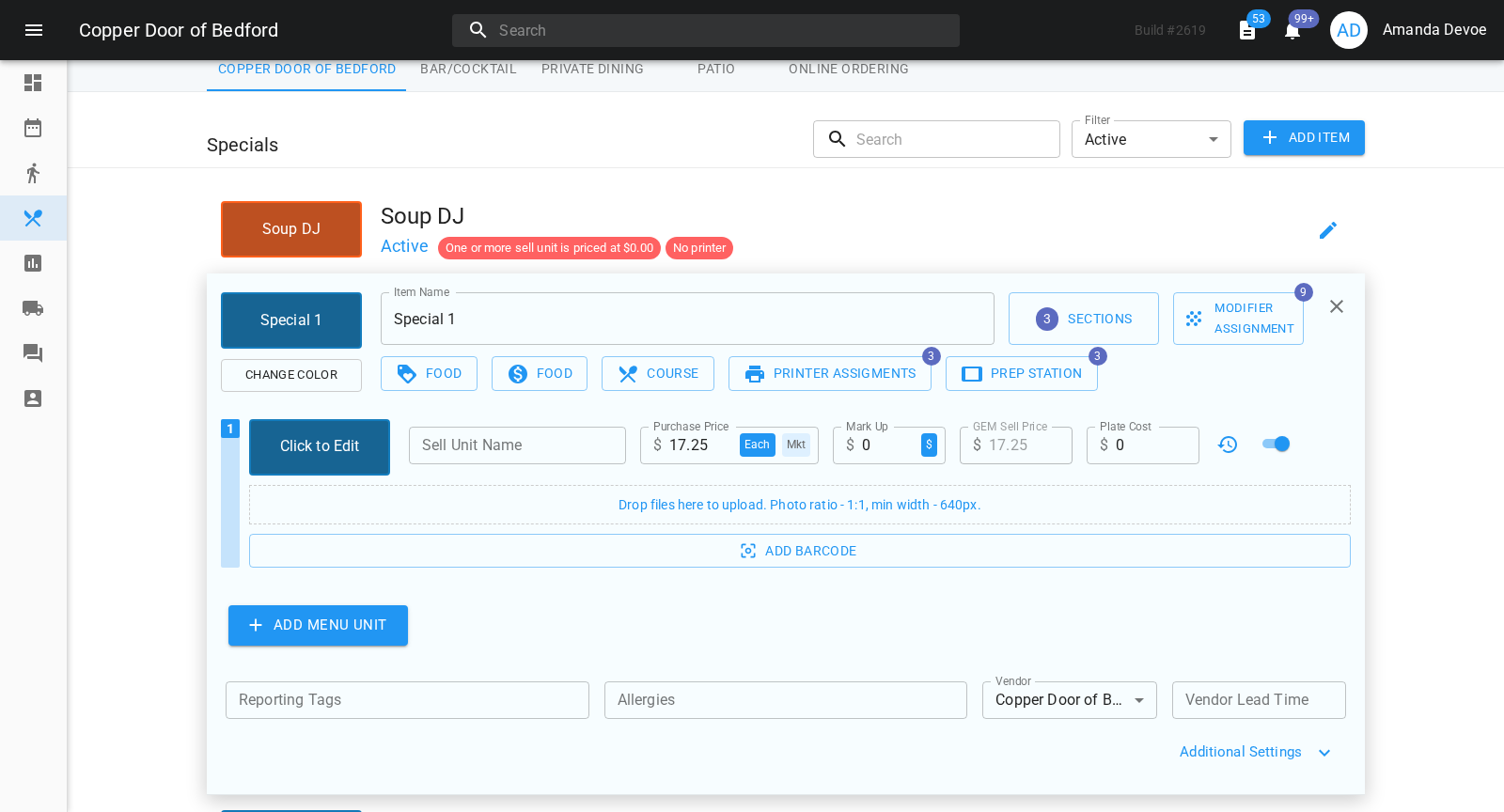 scroll, scrollTop: 77, scrollLeft: 0, axis: vertical 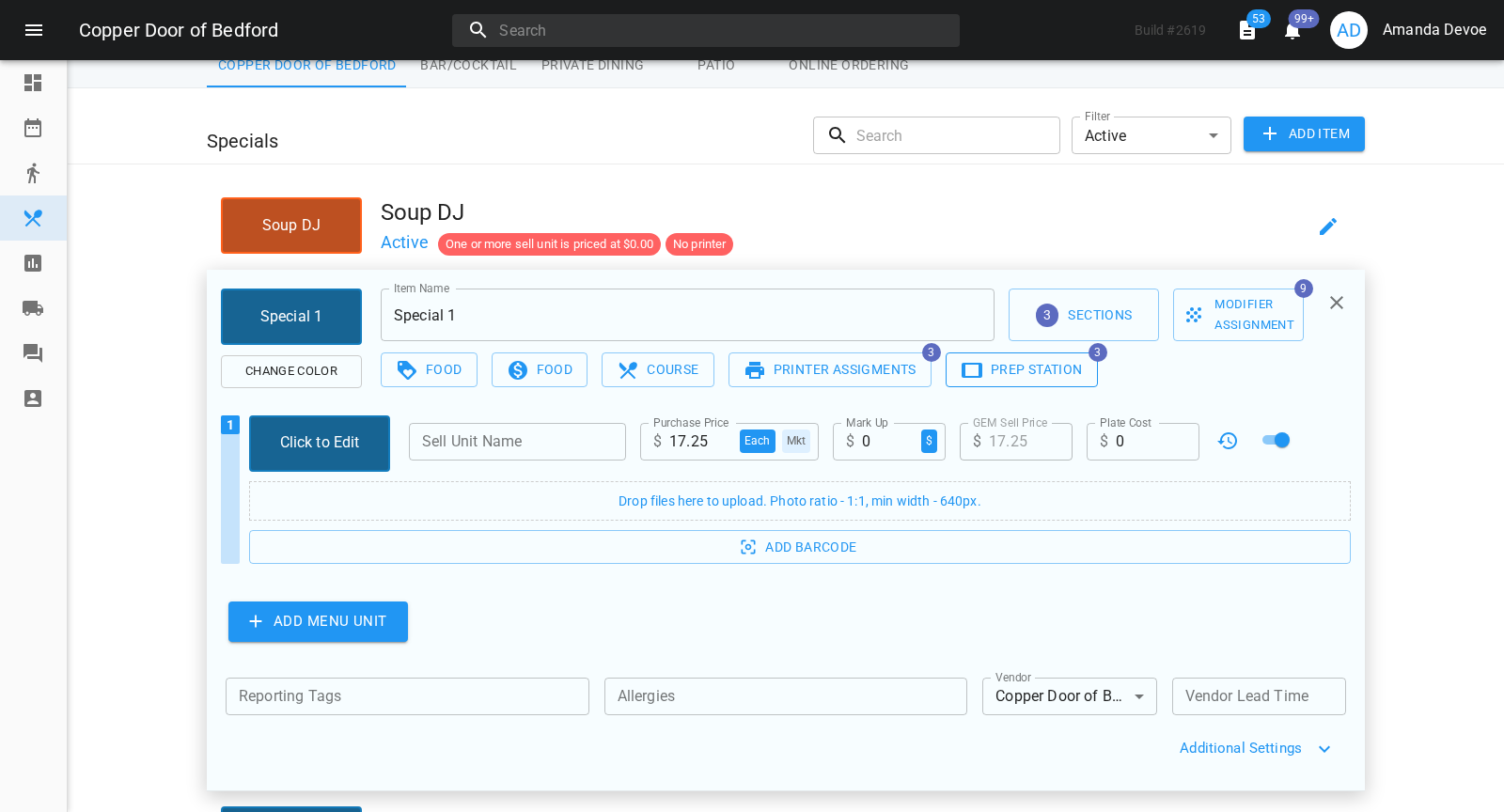 click on "Prep Station" at bounding box center (1022, 369) 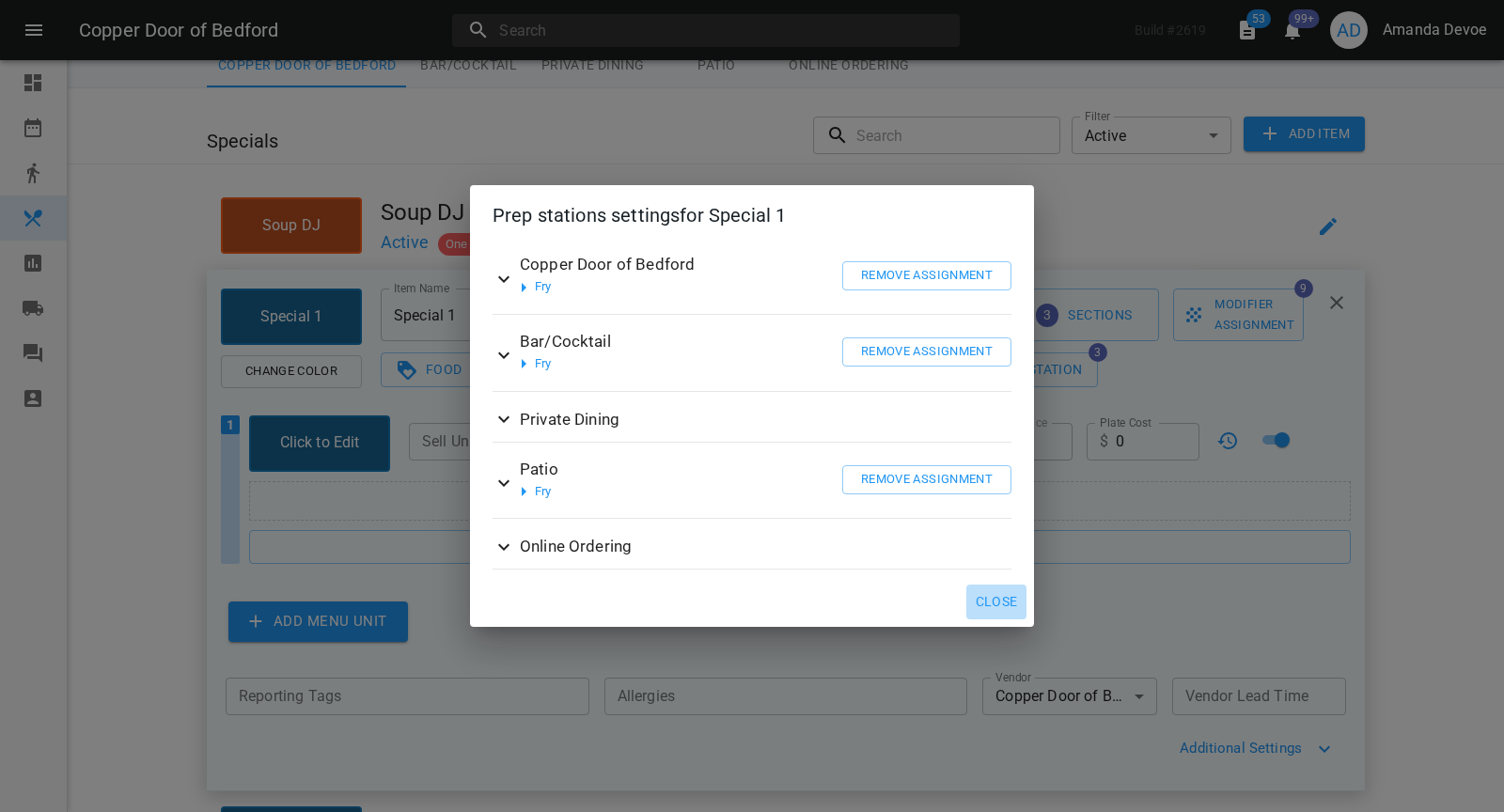click on "Close" at bounding box center (996, 601) 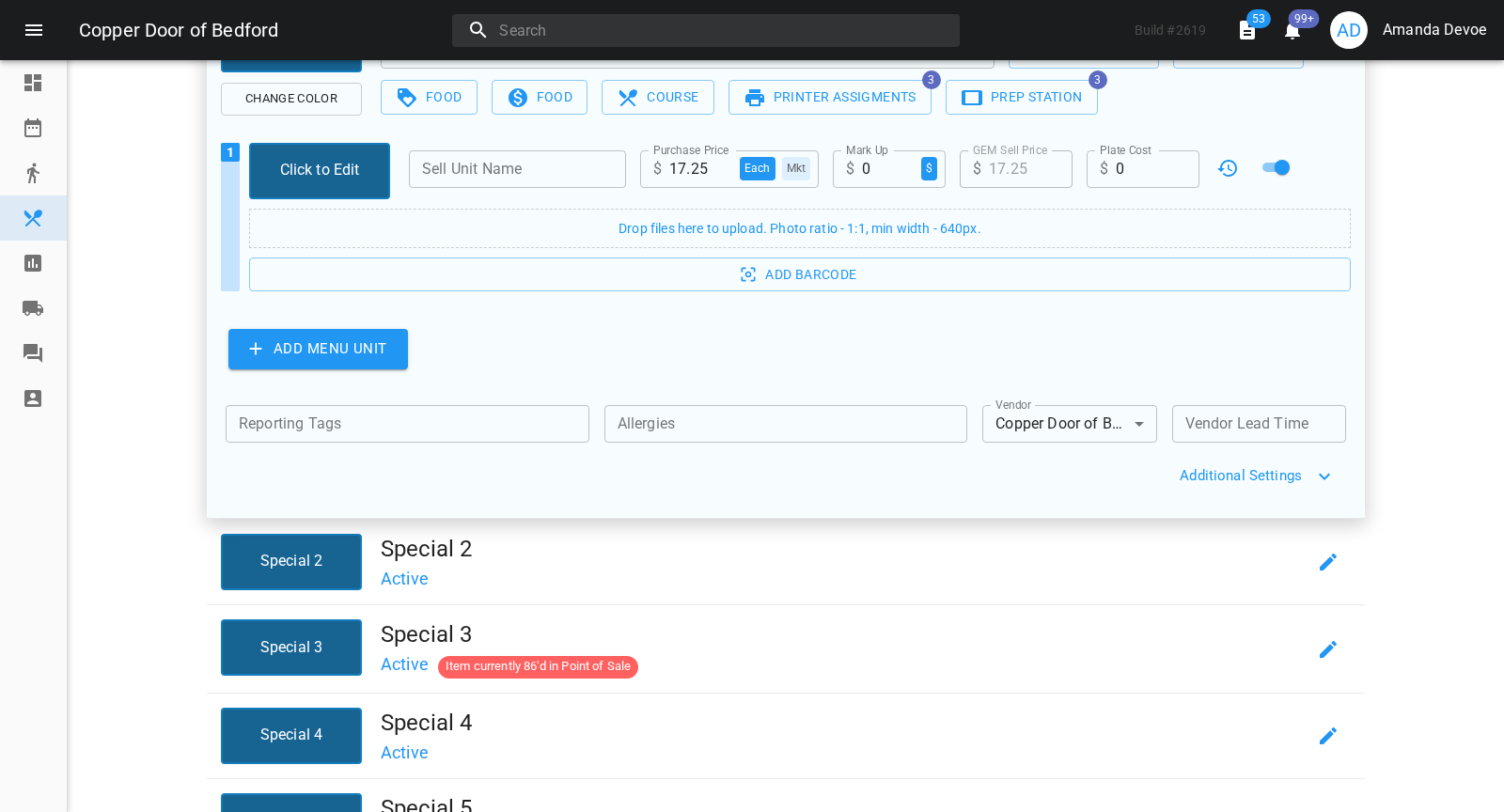 scroll, scrollTop: 380, scrollLeft: 0, axis: vertical 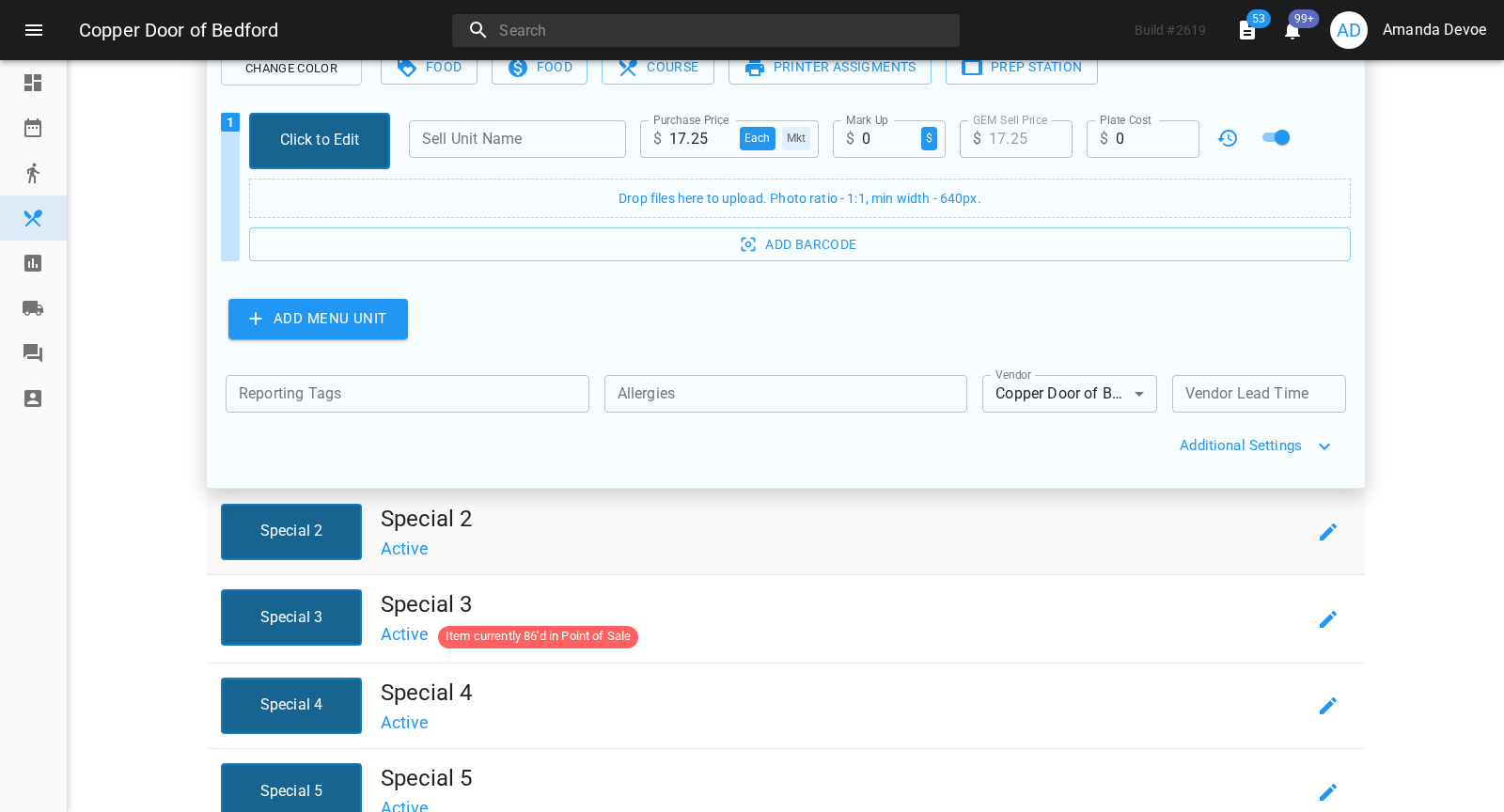 click on "Special 2" at bounding box center [843, 519] 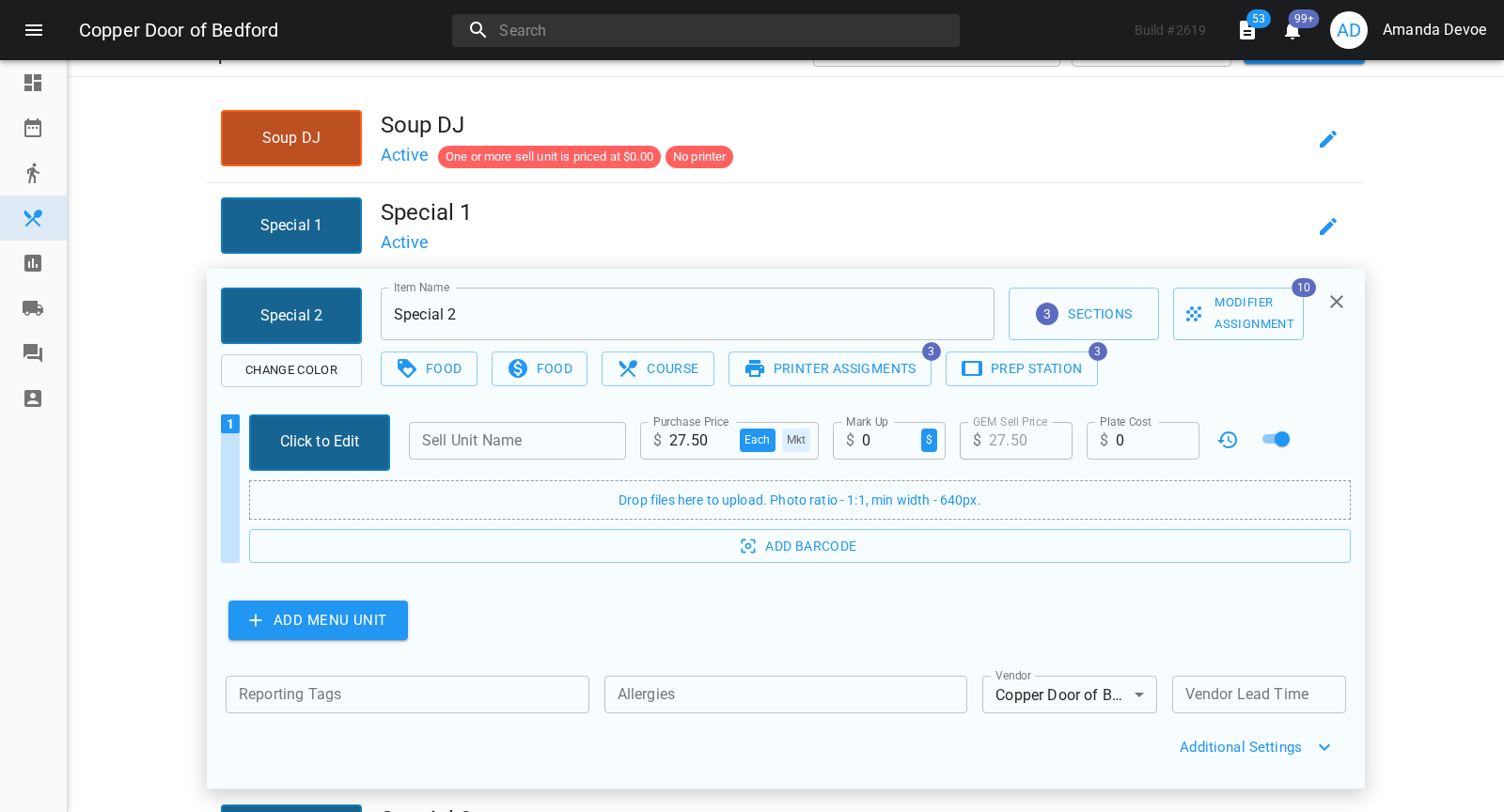 scroll, scrollTop: 183, scrollLeft: 0, axis: vertical 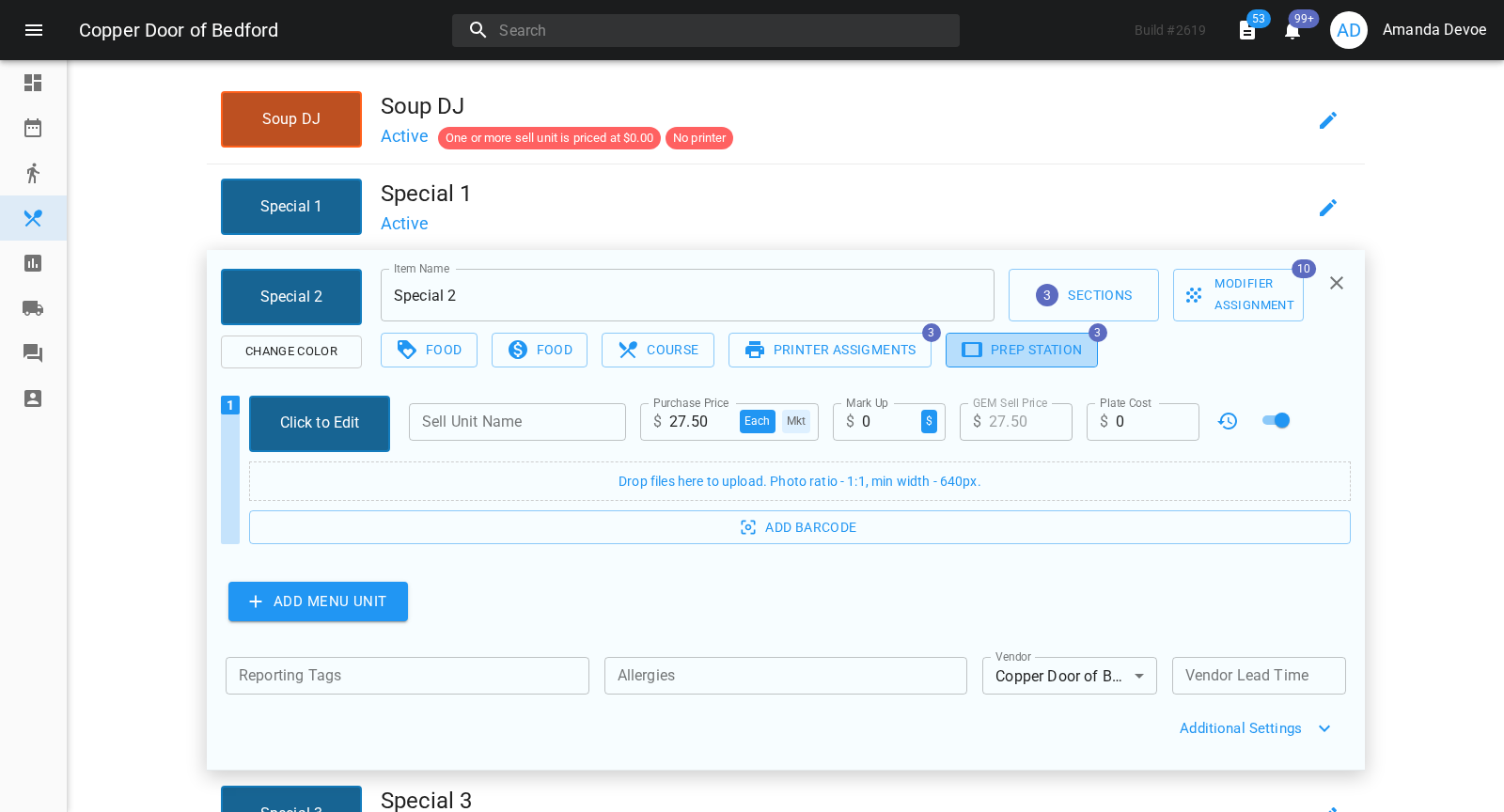 click on "Prep Station" at bounding box center [1022, 350] 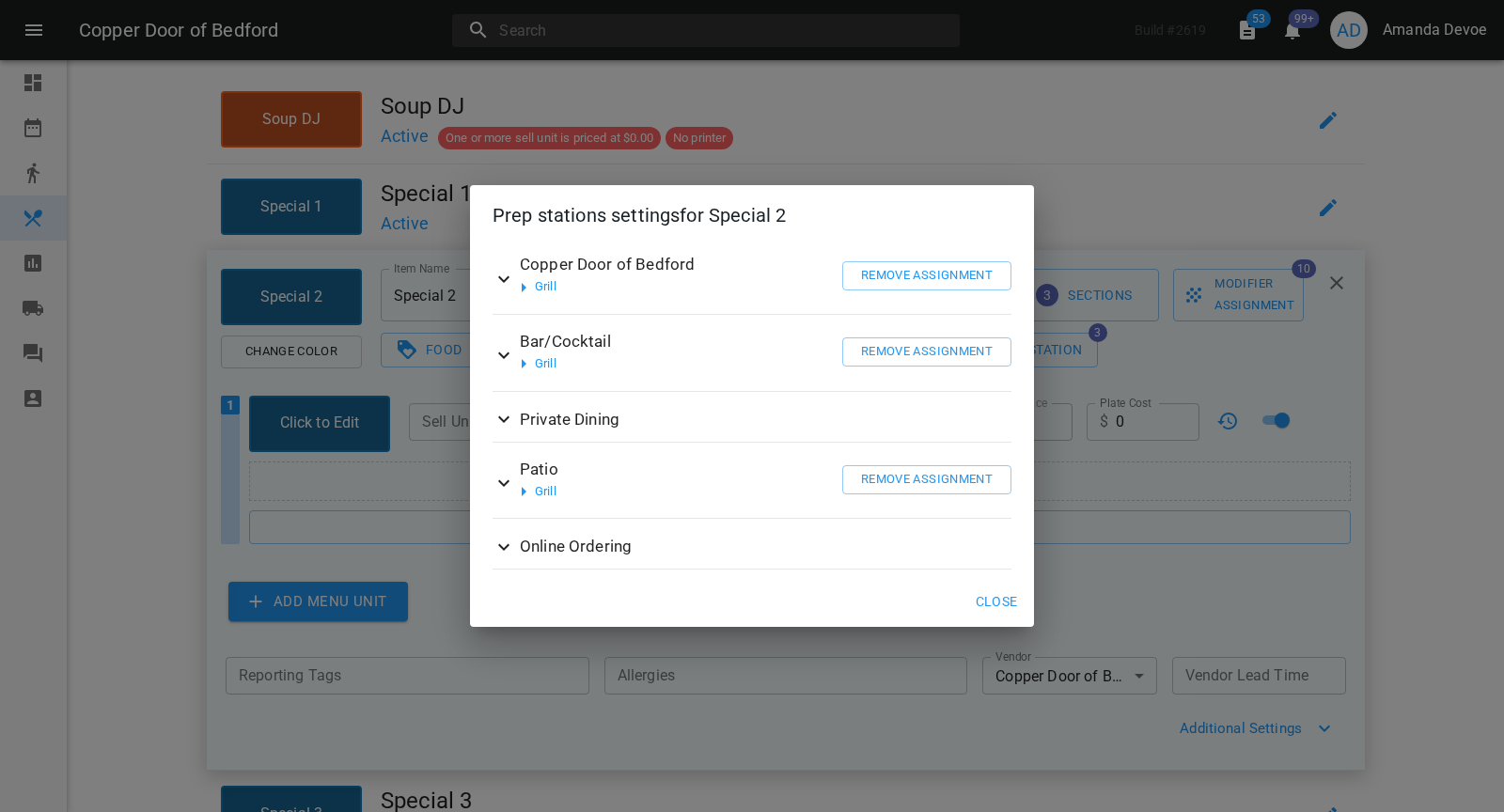 click on "Close" at bounding box center (996, 601) 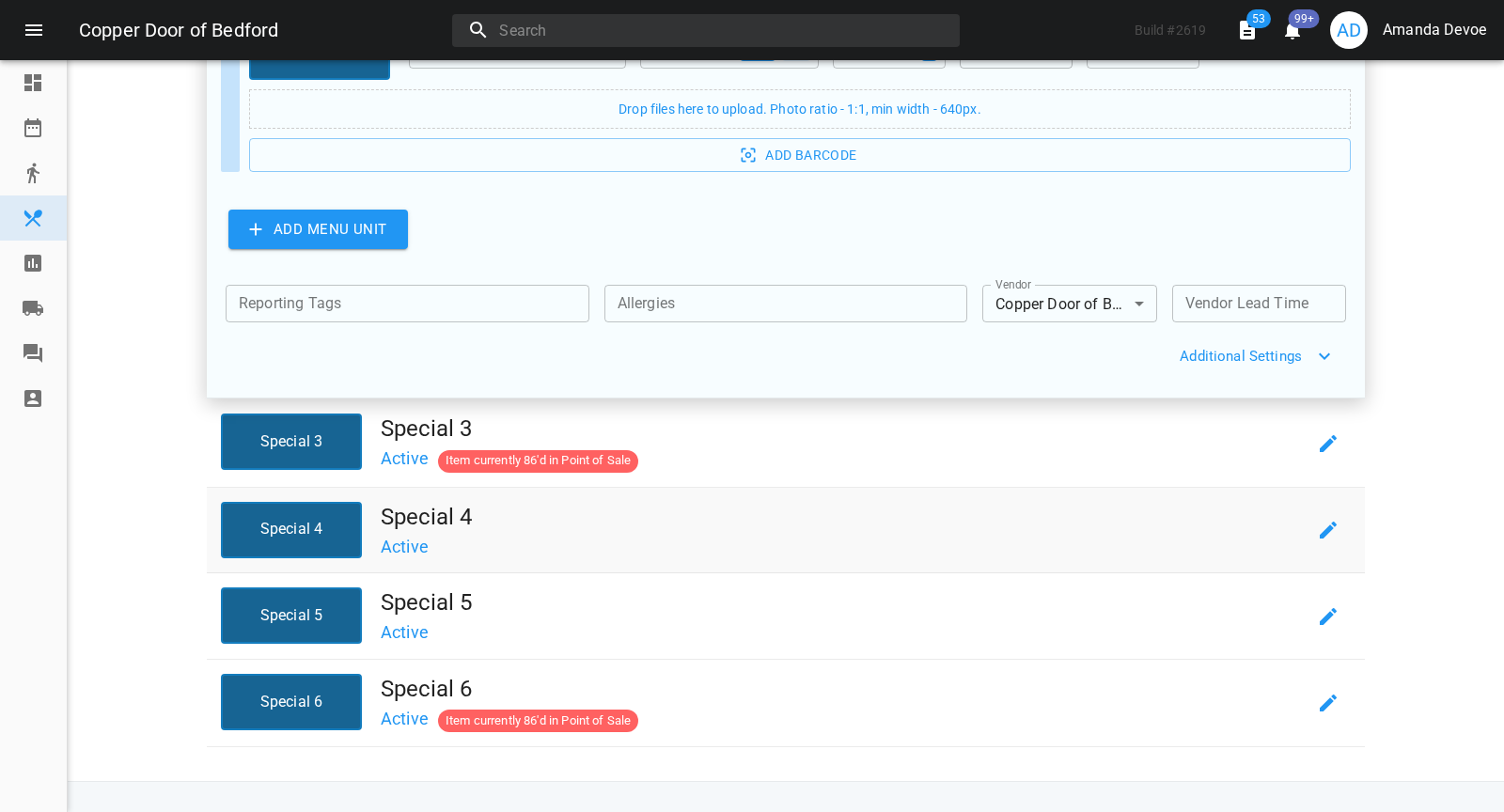 click on "Special 4" at bounding box center [843, 517] 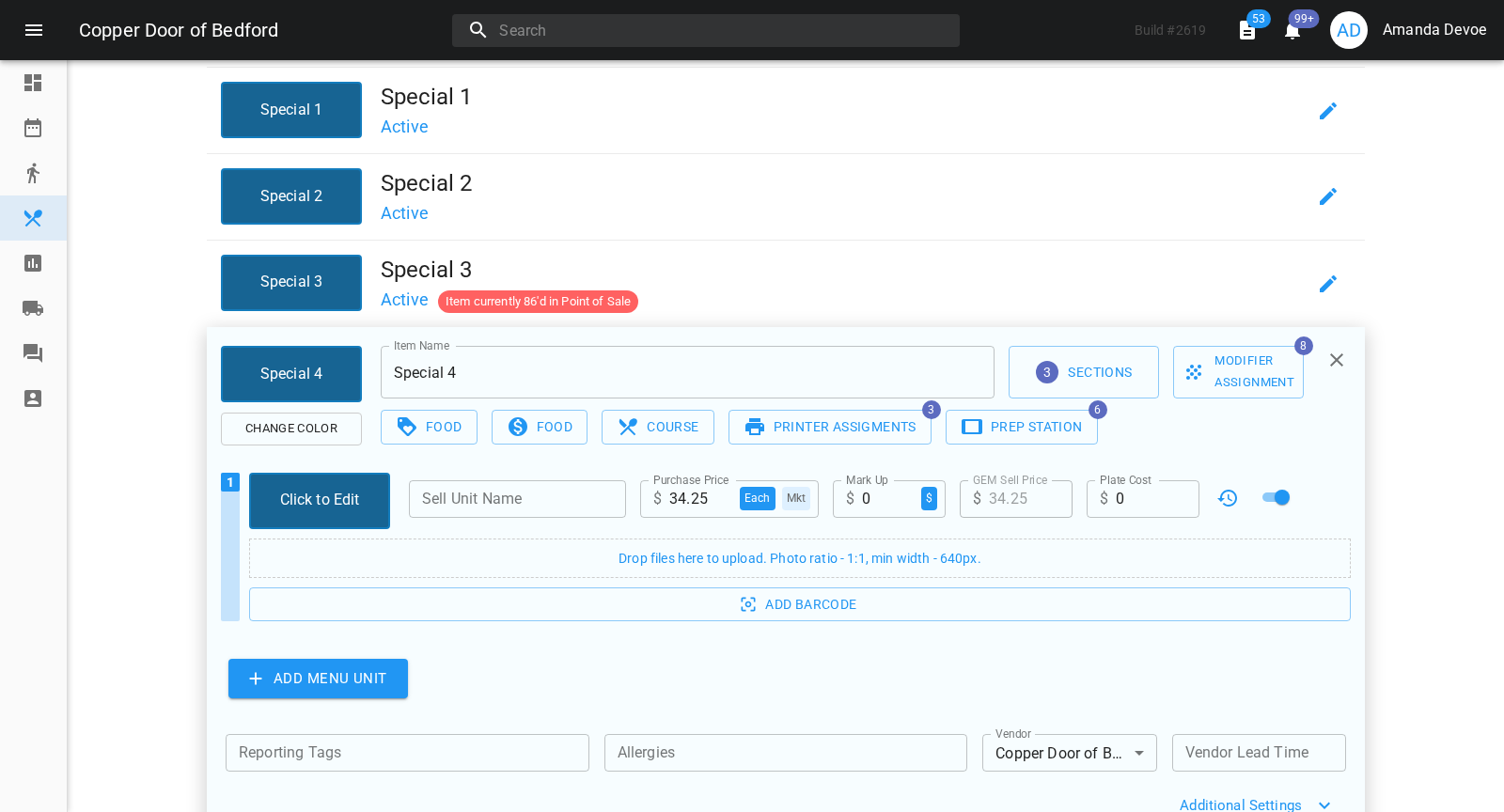 scroll, scrollTop: 294, scrollLeft: 0, axis: vertical 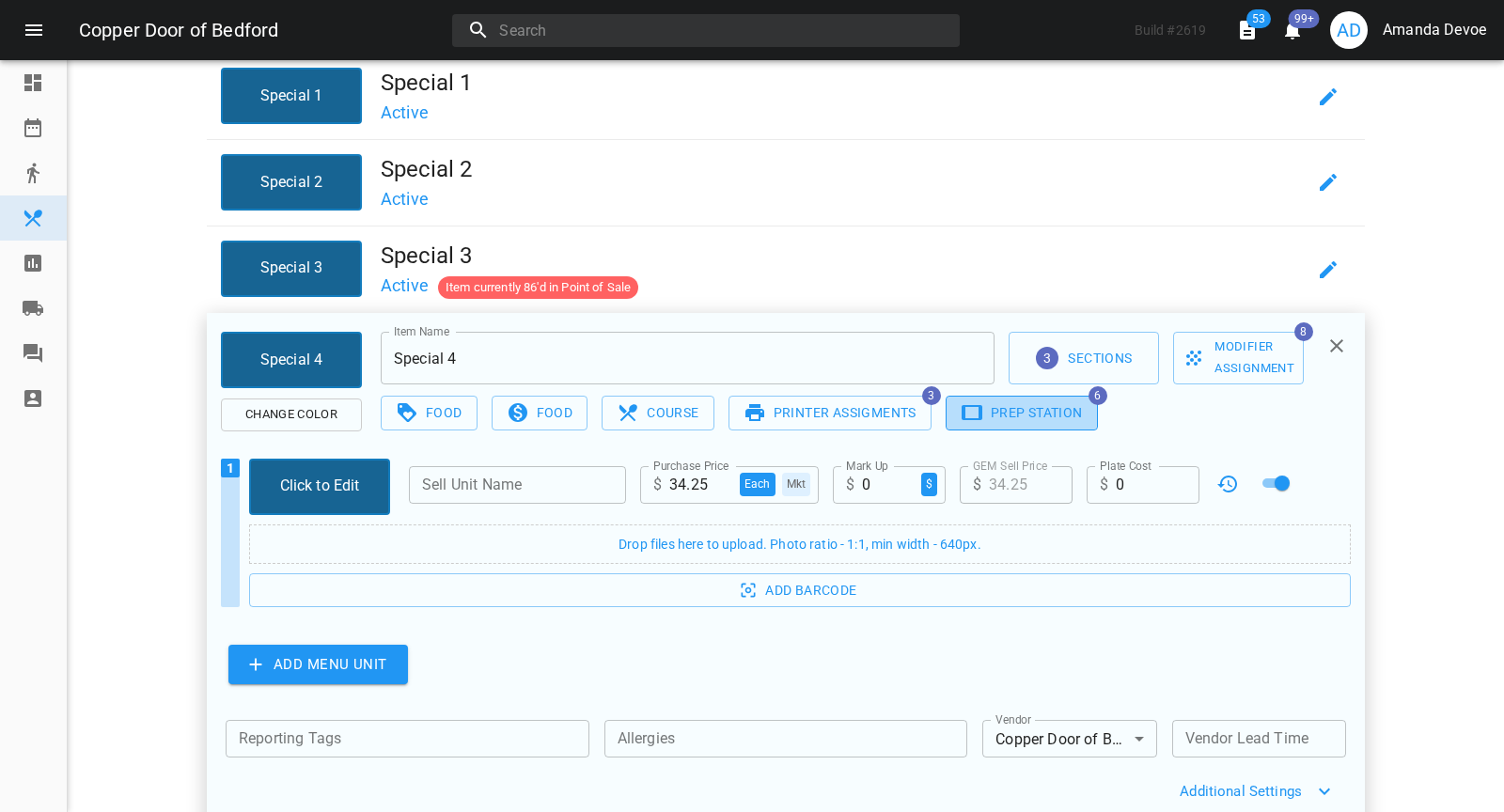 click on "Prep Station" at bounding box center [1022, 413] 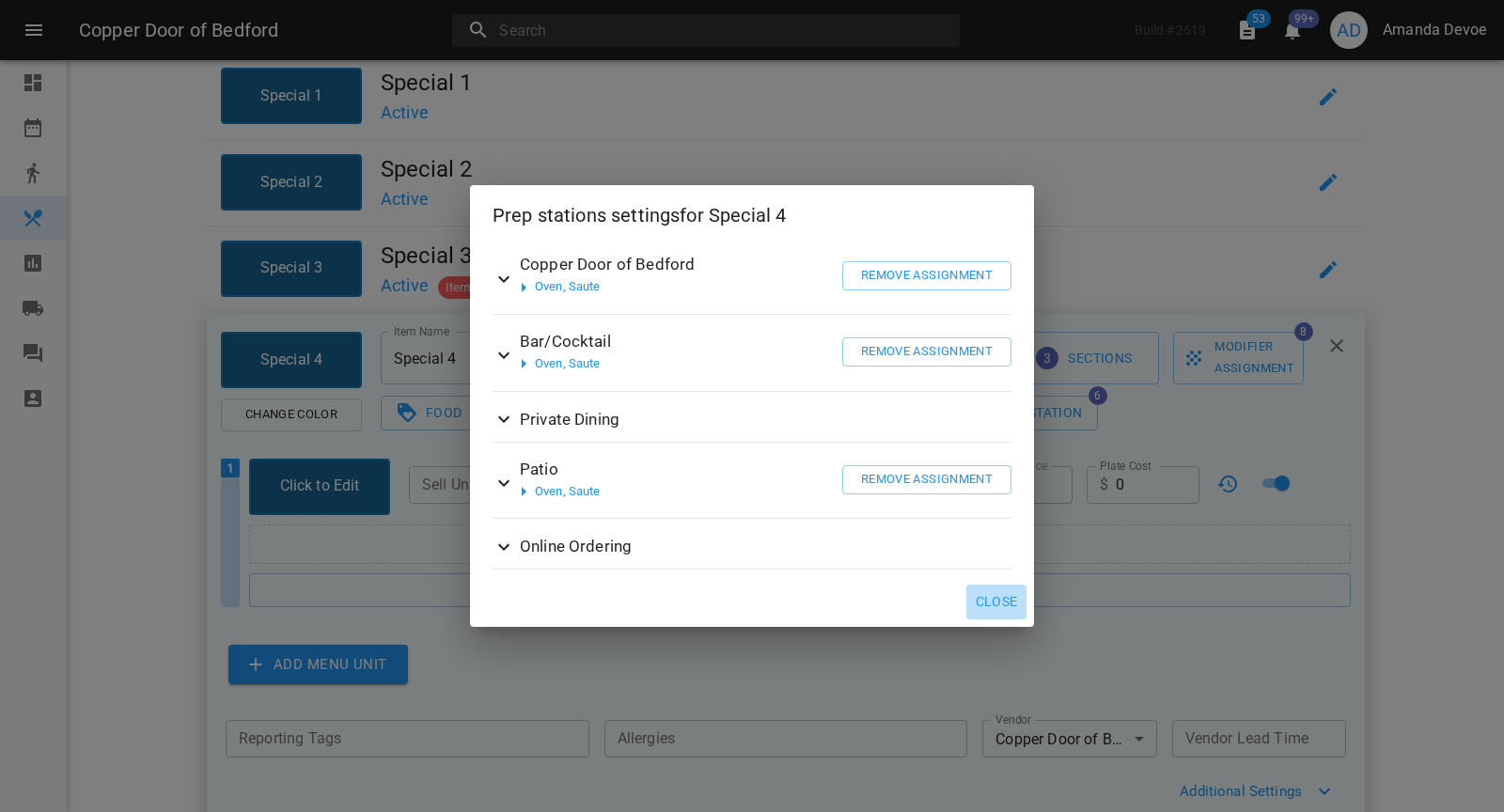 click on "Close" at bounding box center [996, 601] 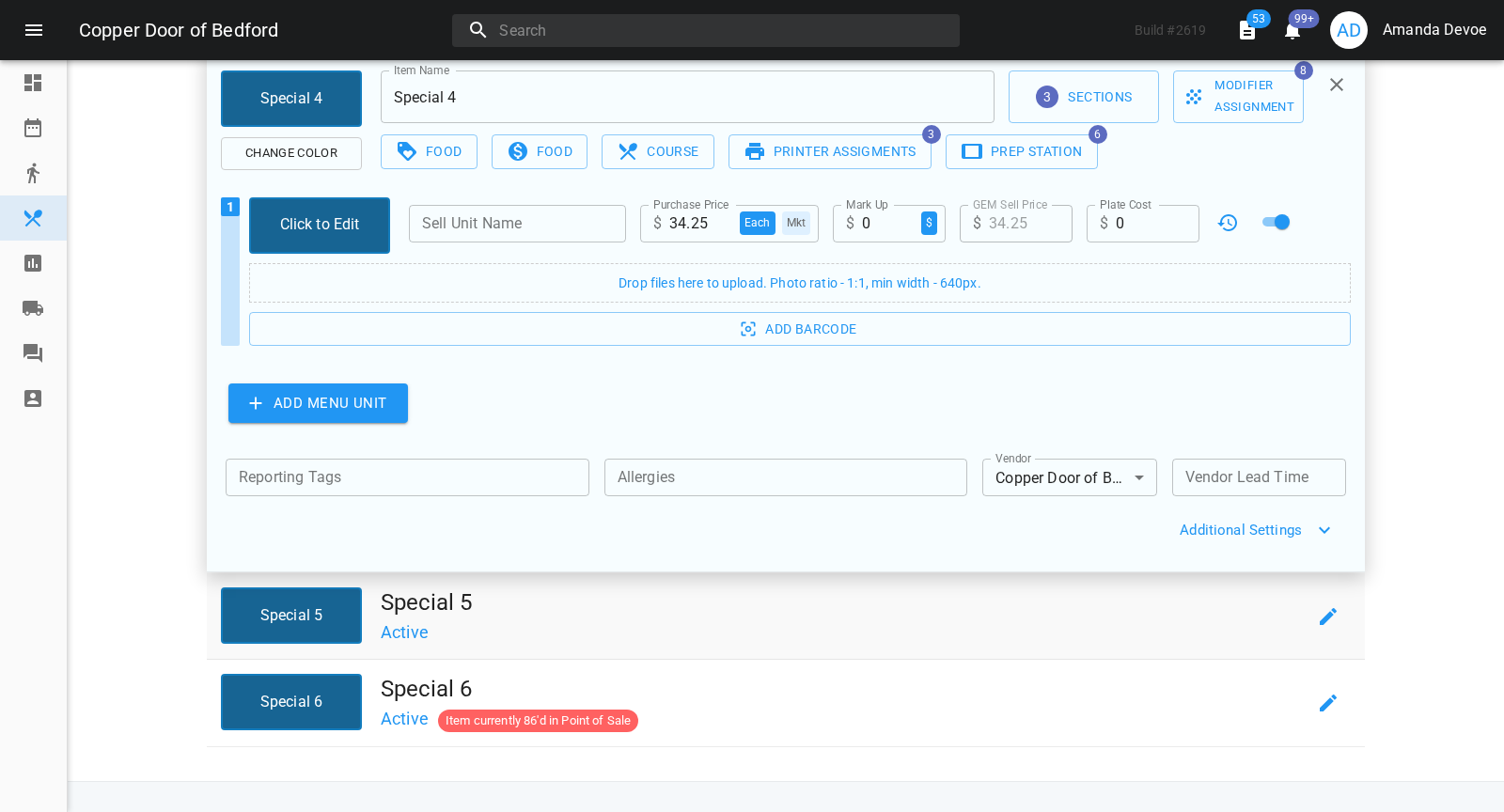 click on "Special 5" at bounding box center [843, 602] 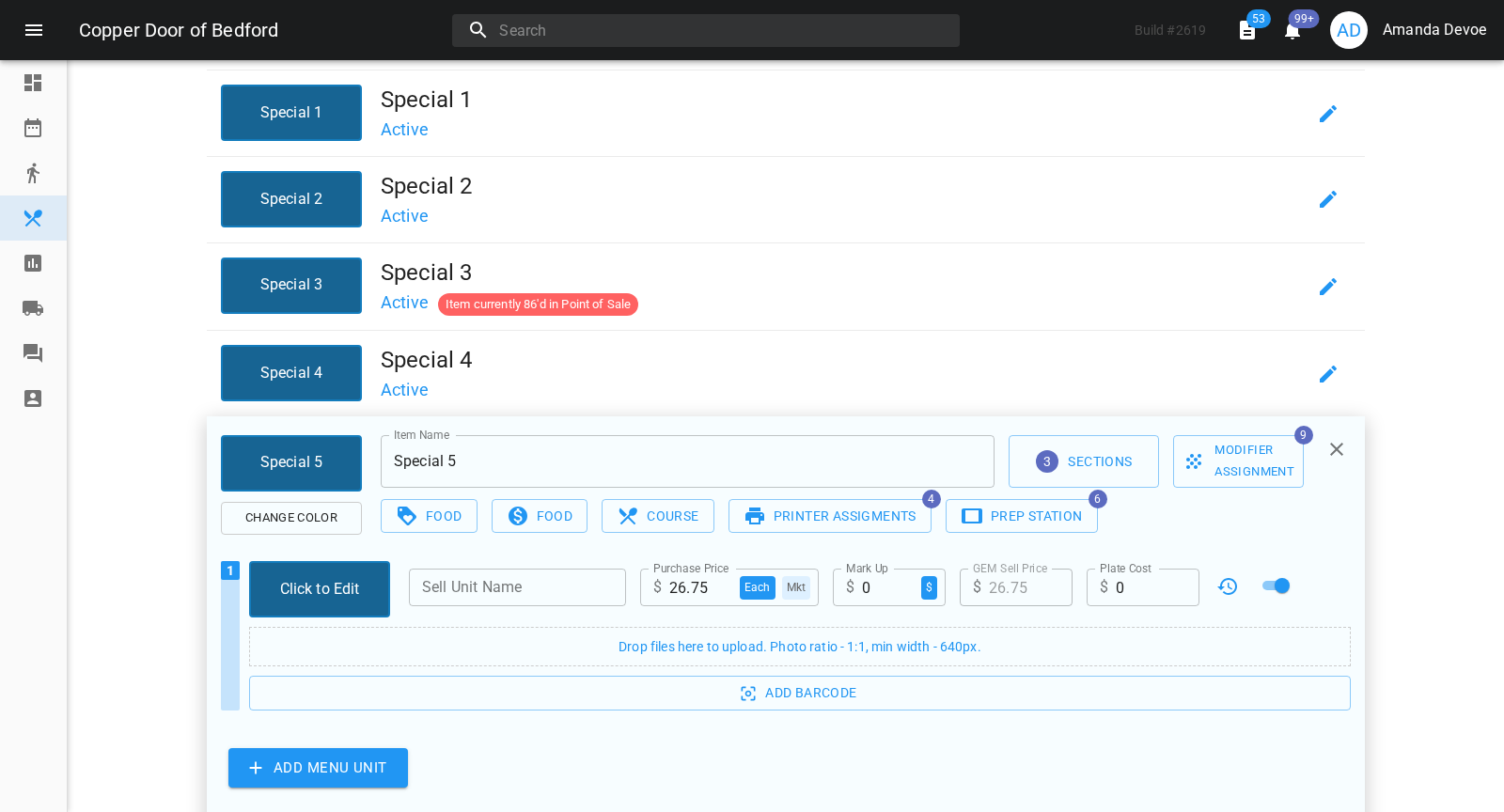 scroll, scrollTop: 338, scrollLeft: 0, axis: vertical 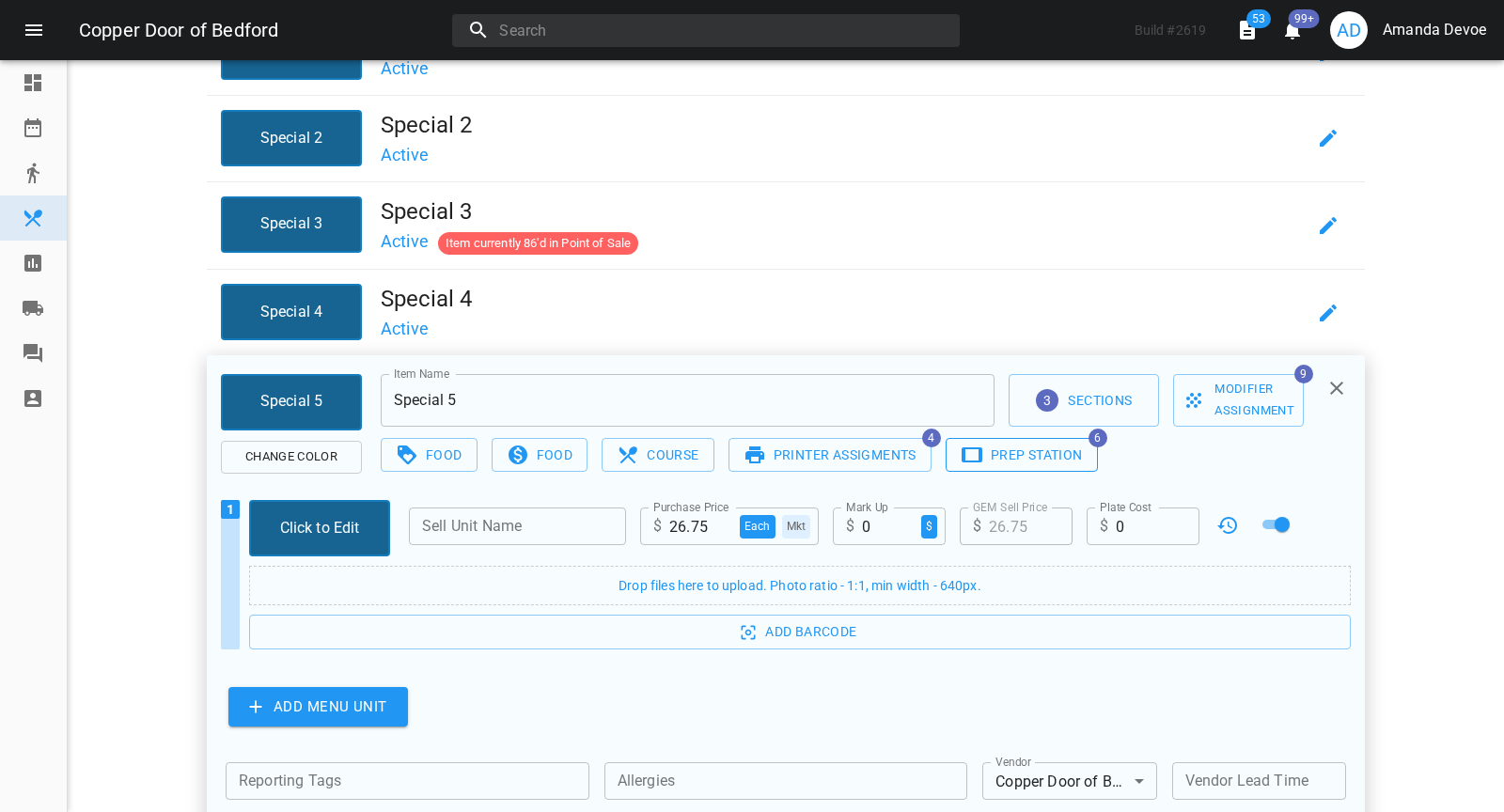 click on "Prep Station" at bounding box center (1022, 455) 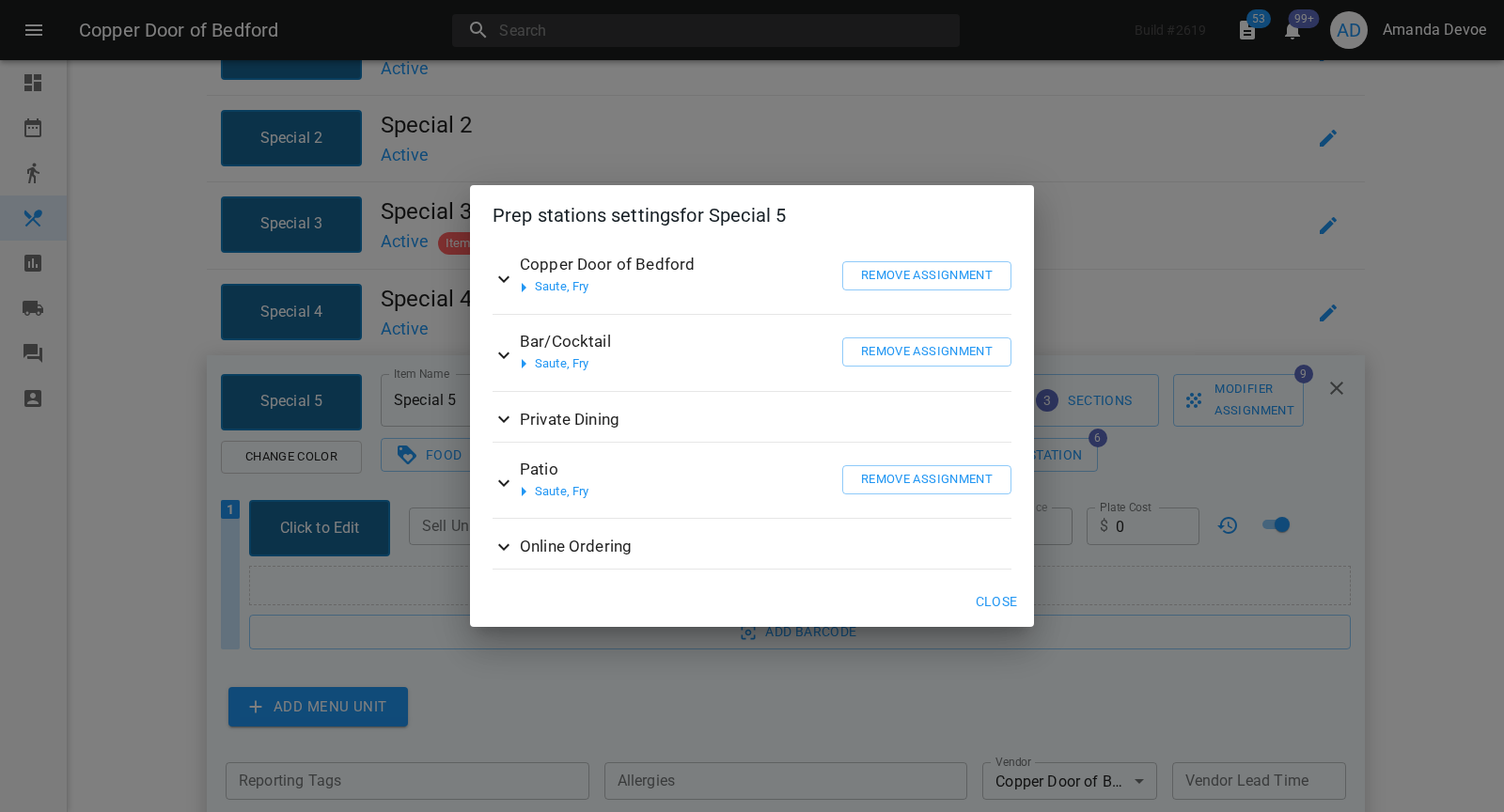 click on "Close" at bounding box center [996, 601] 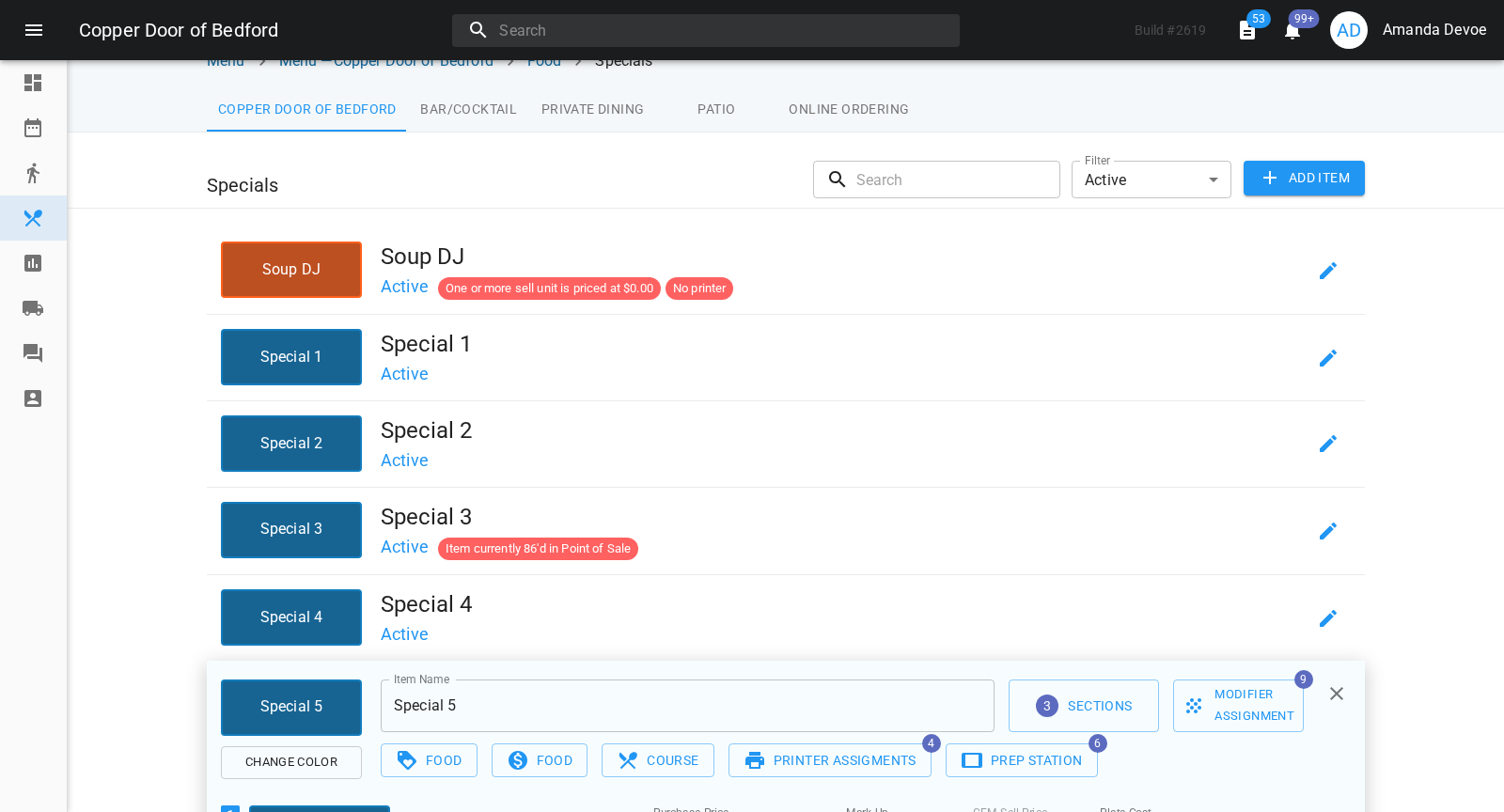scroll, scrollTop: 0, scrollLeft: 0, axis: both 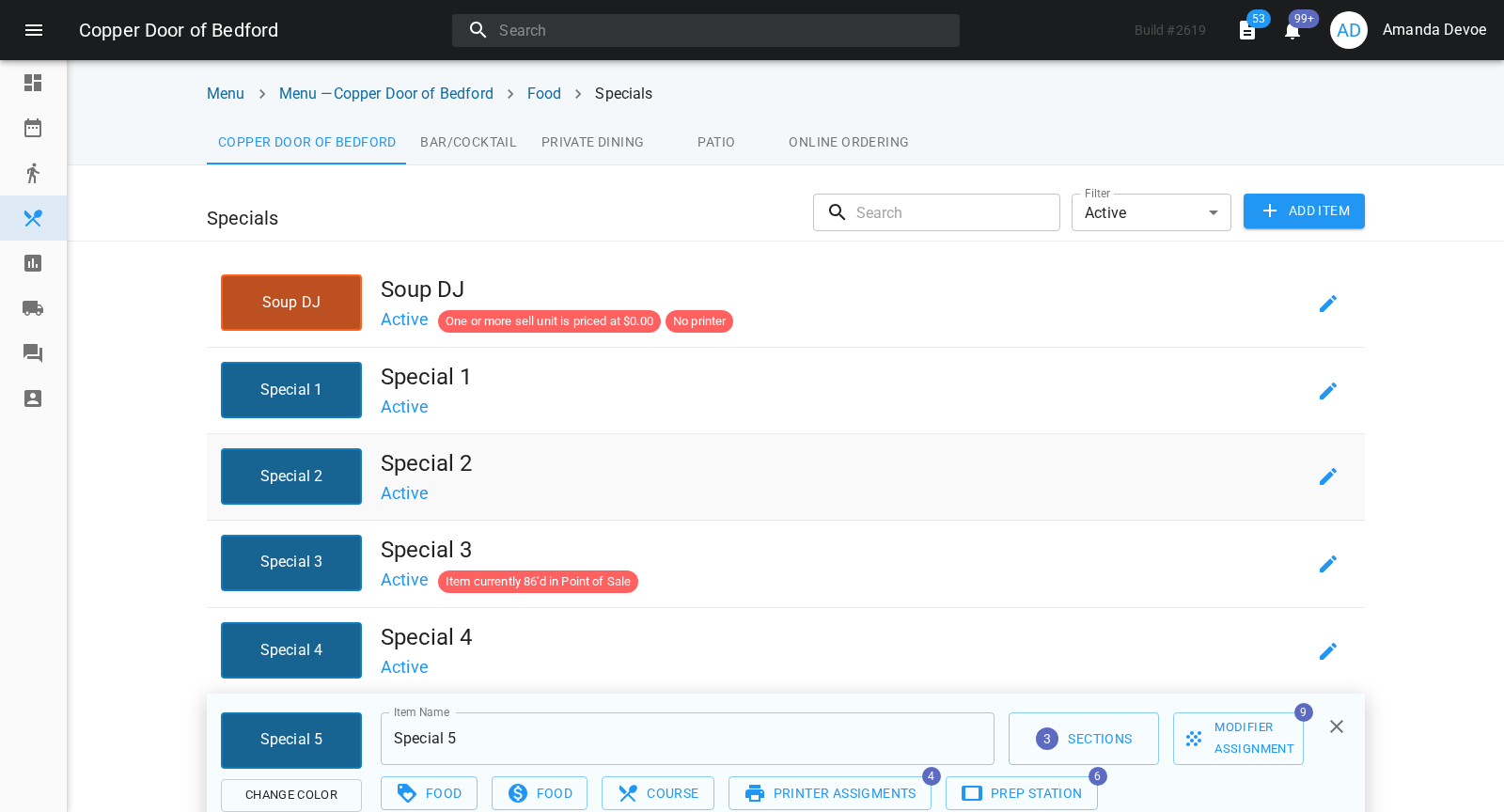 click on "Active" at bounding box center (843, 492) 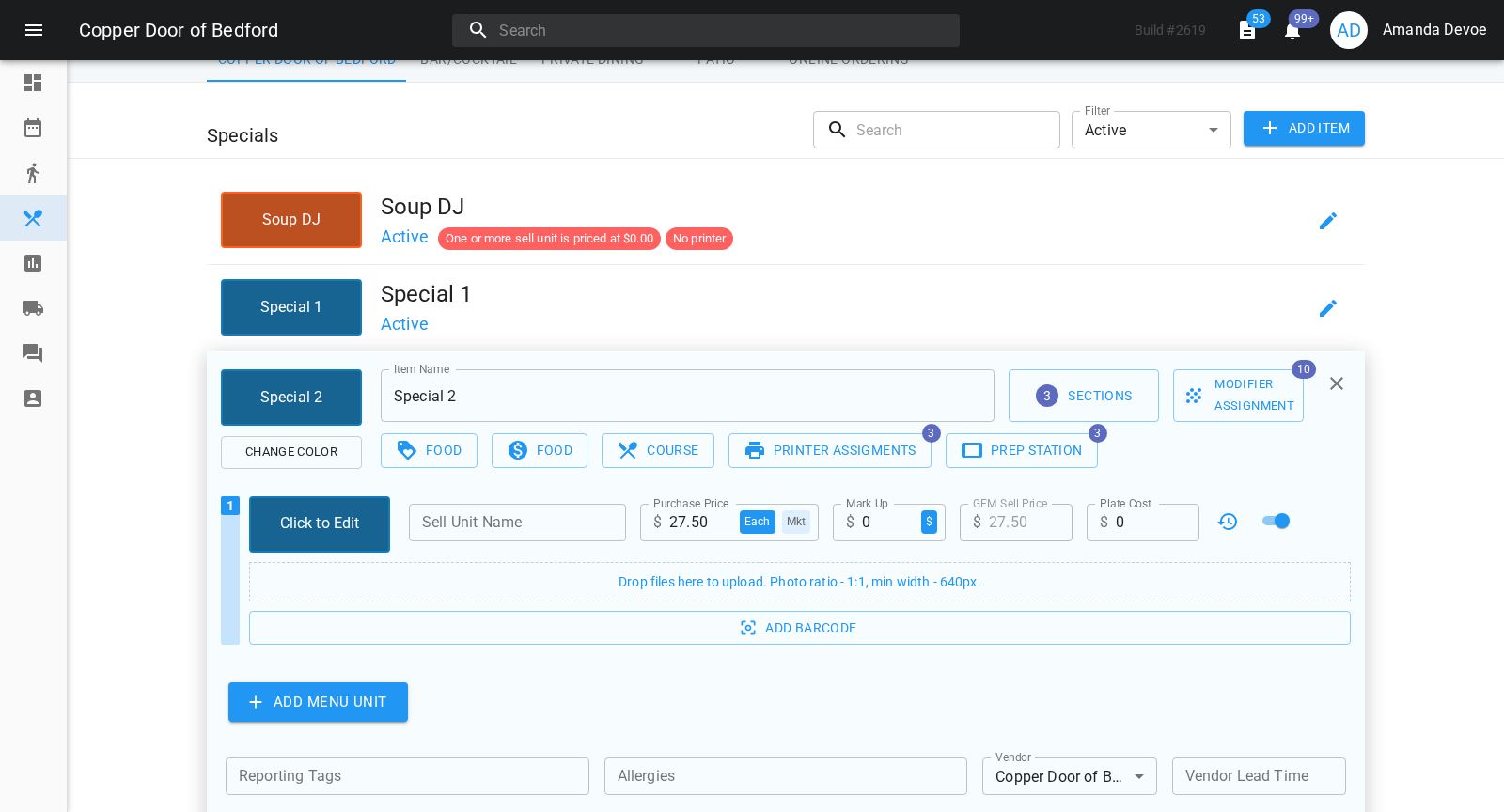 scroll, scrollTop: 138, scrollLeft: 0, axis: vertical 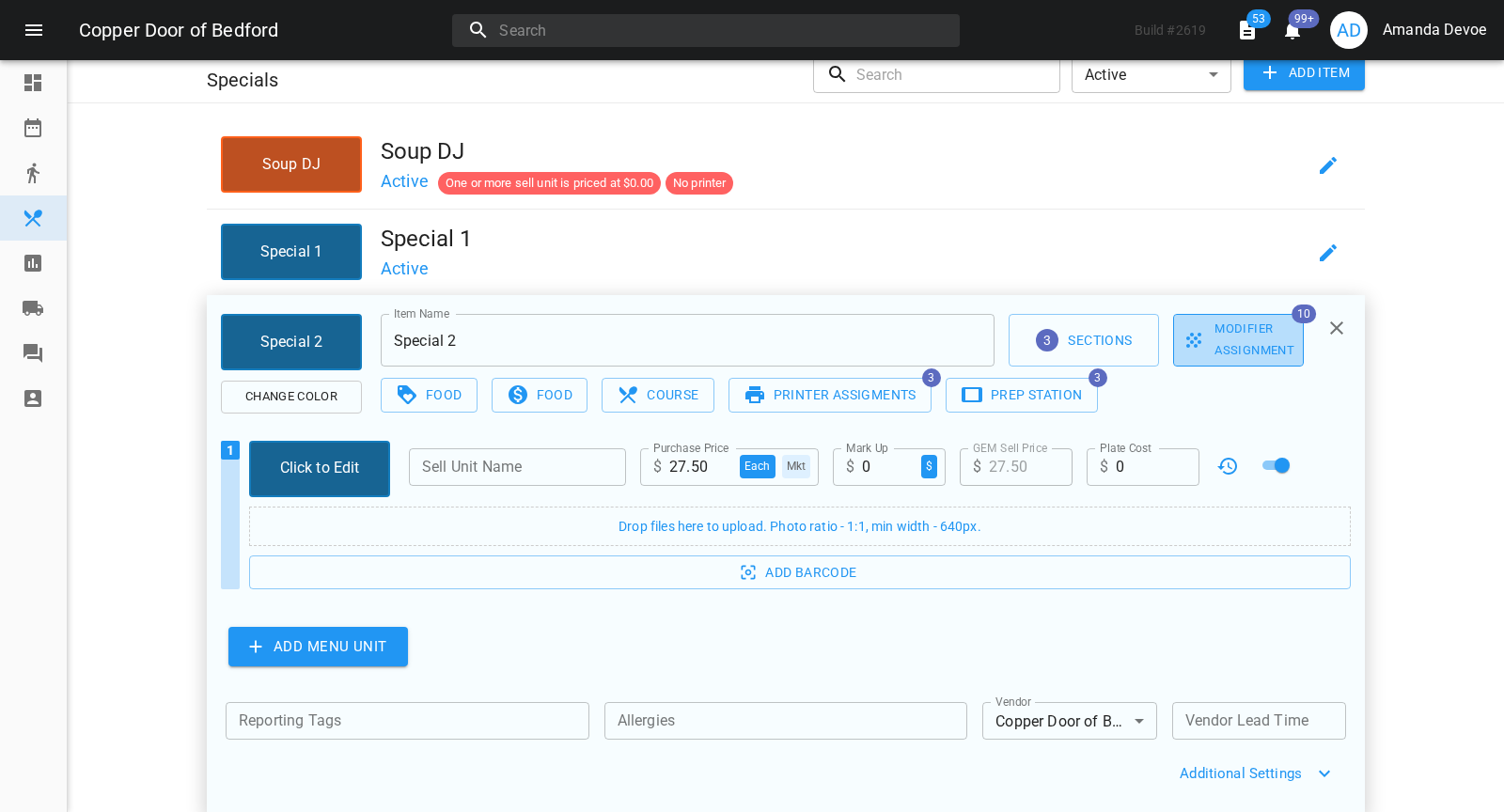click on "Modifier Assignment" at bounding box center [1238, 340] 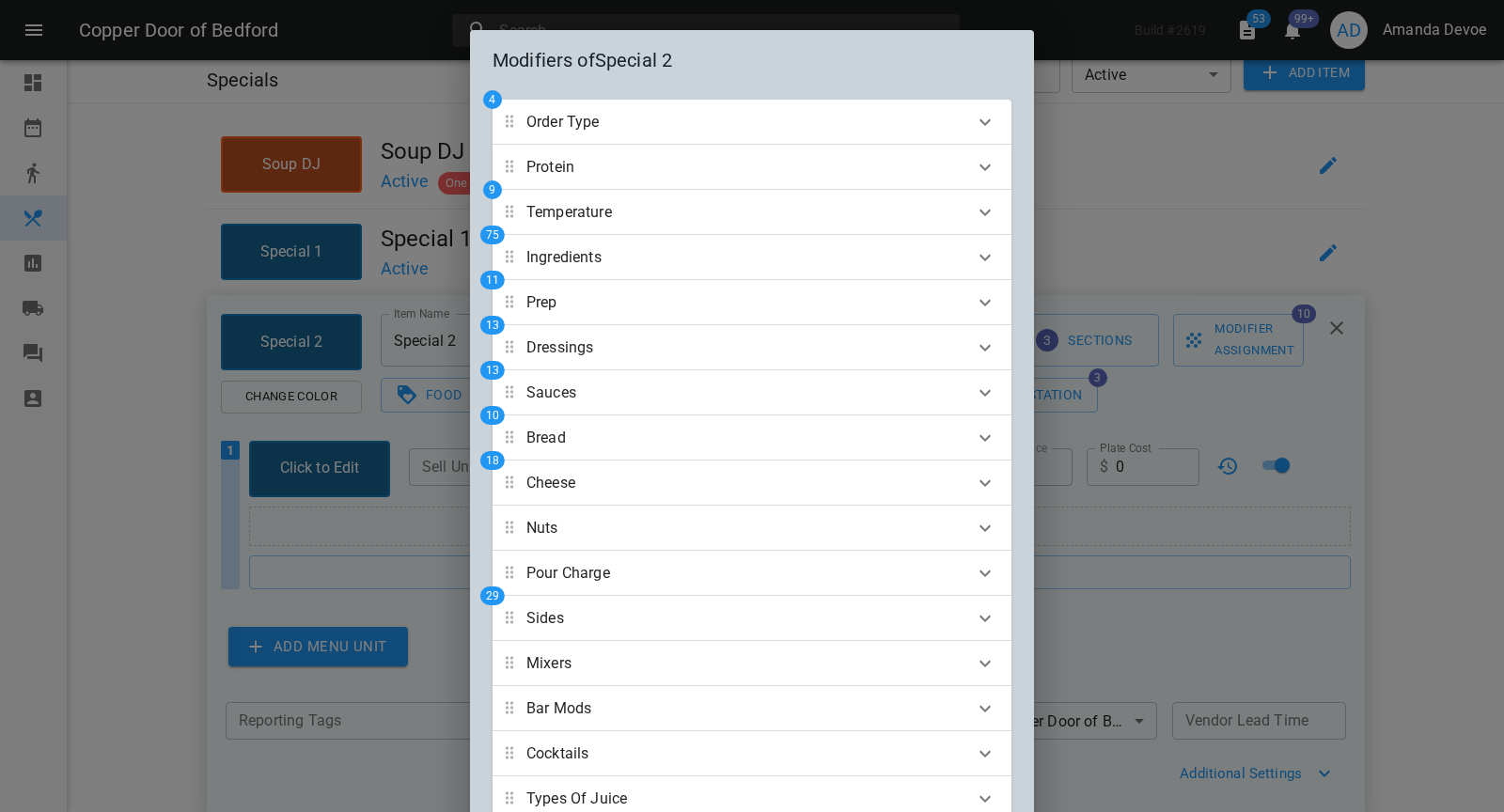 click on "Temperature" at bounding box center (563, 122) 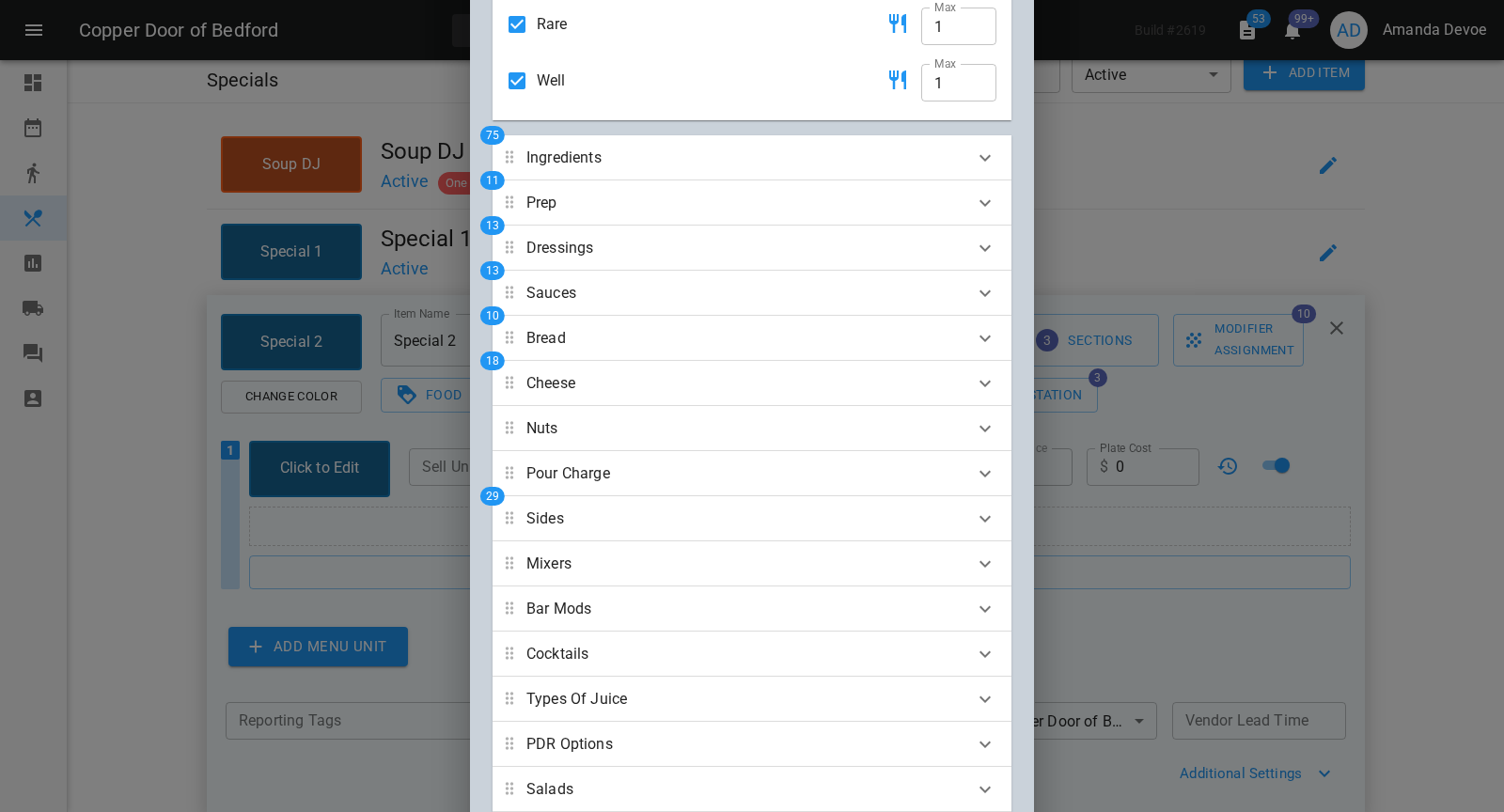 scroll, scrollTop: 1211, scrollLeft: 0, axis: vertical 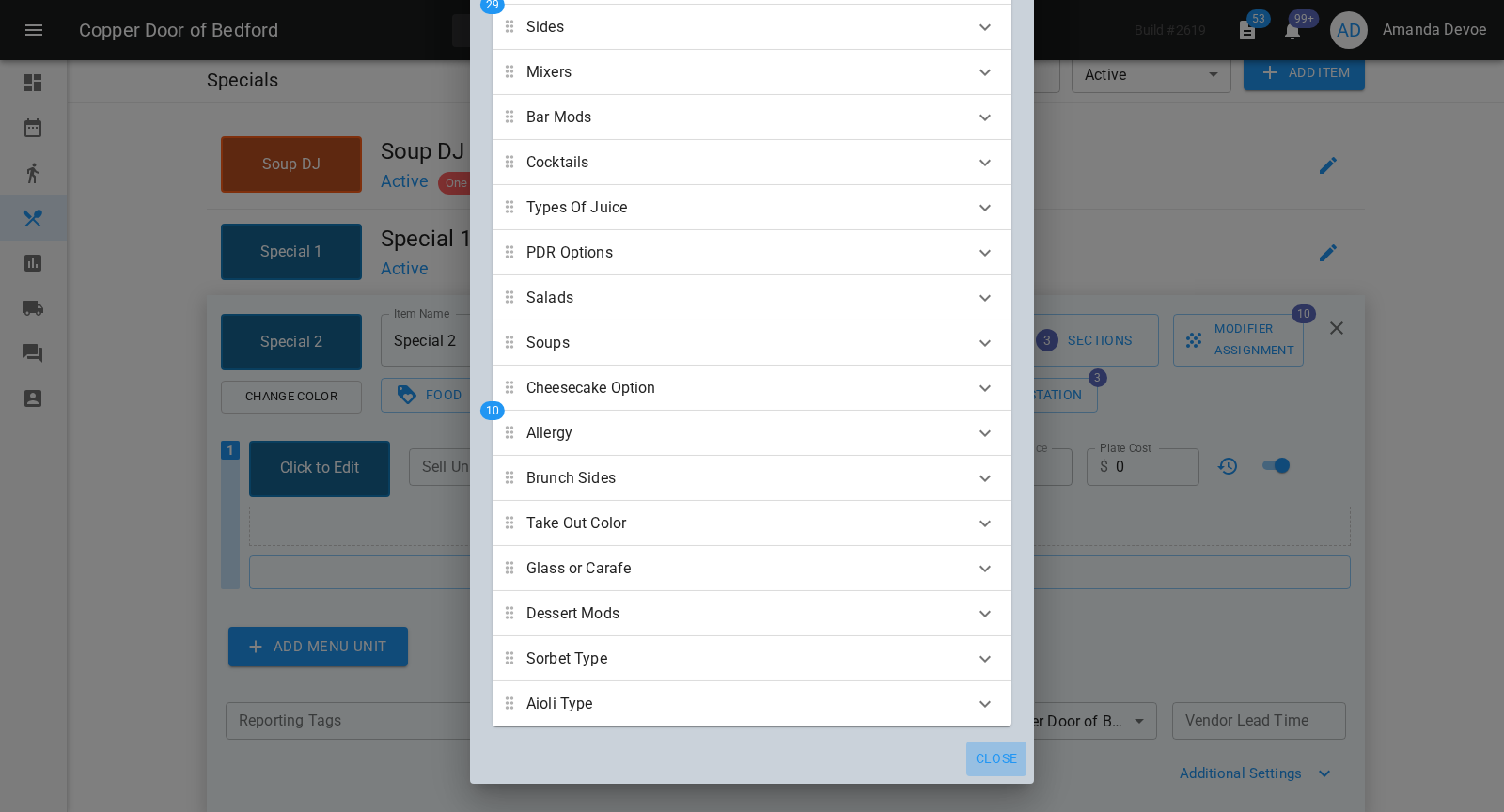 click on "Close" at bounding box center (996, 758) 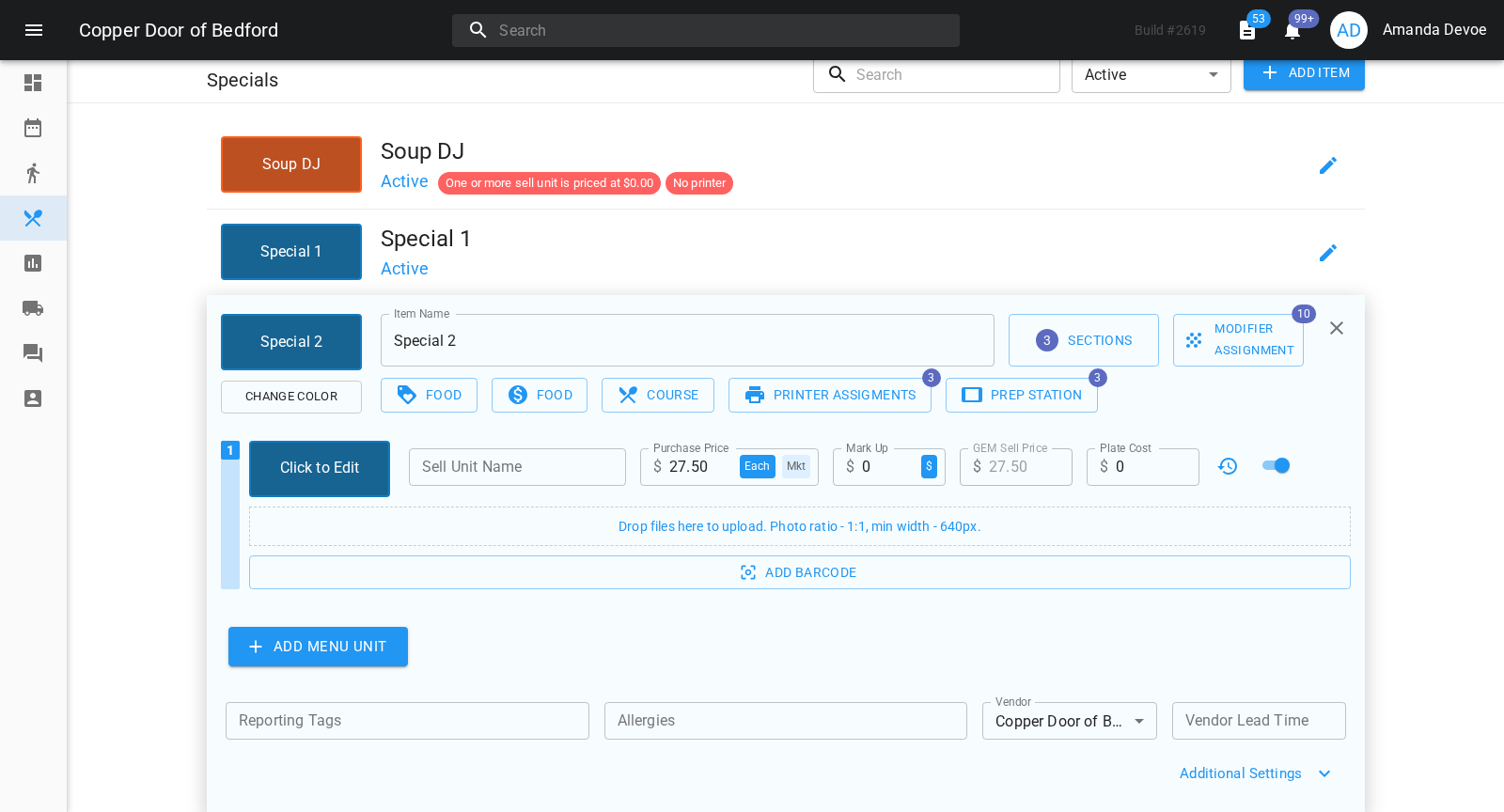 scroll, scrollTop: 0, scrollLeft: 0, axis: both 